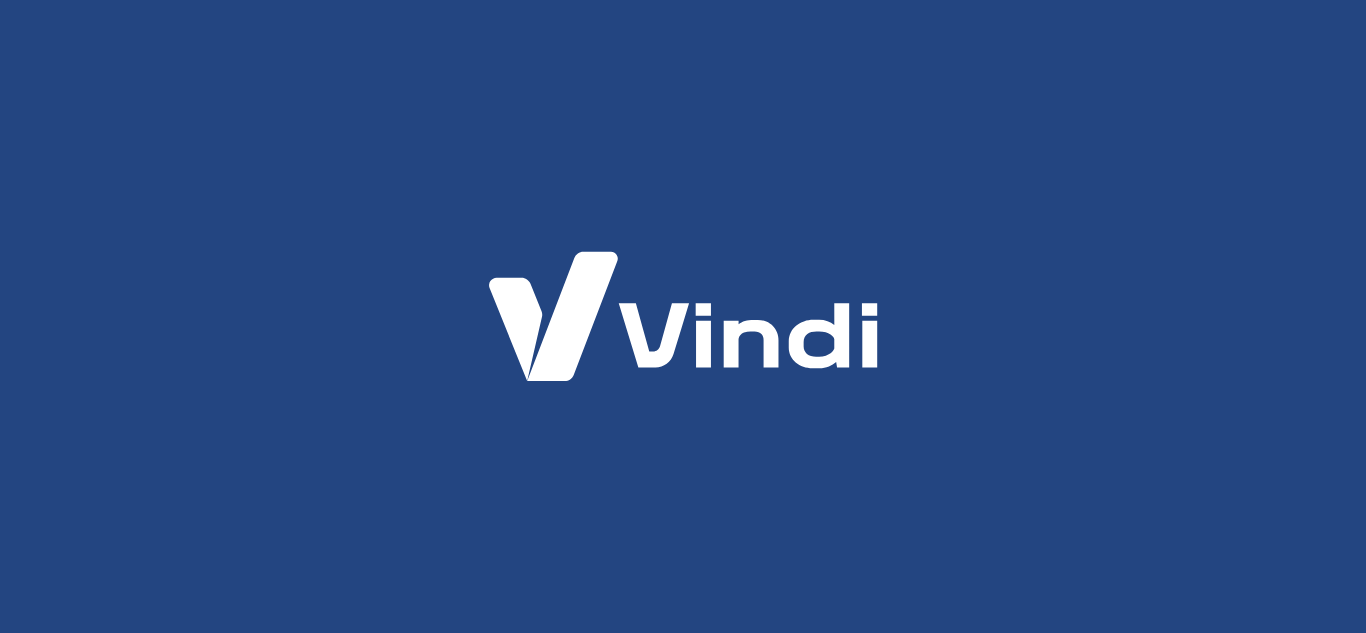 scroll, scrollTop: 0, scrollLeft: 0, axis: both 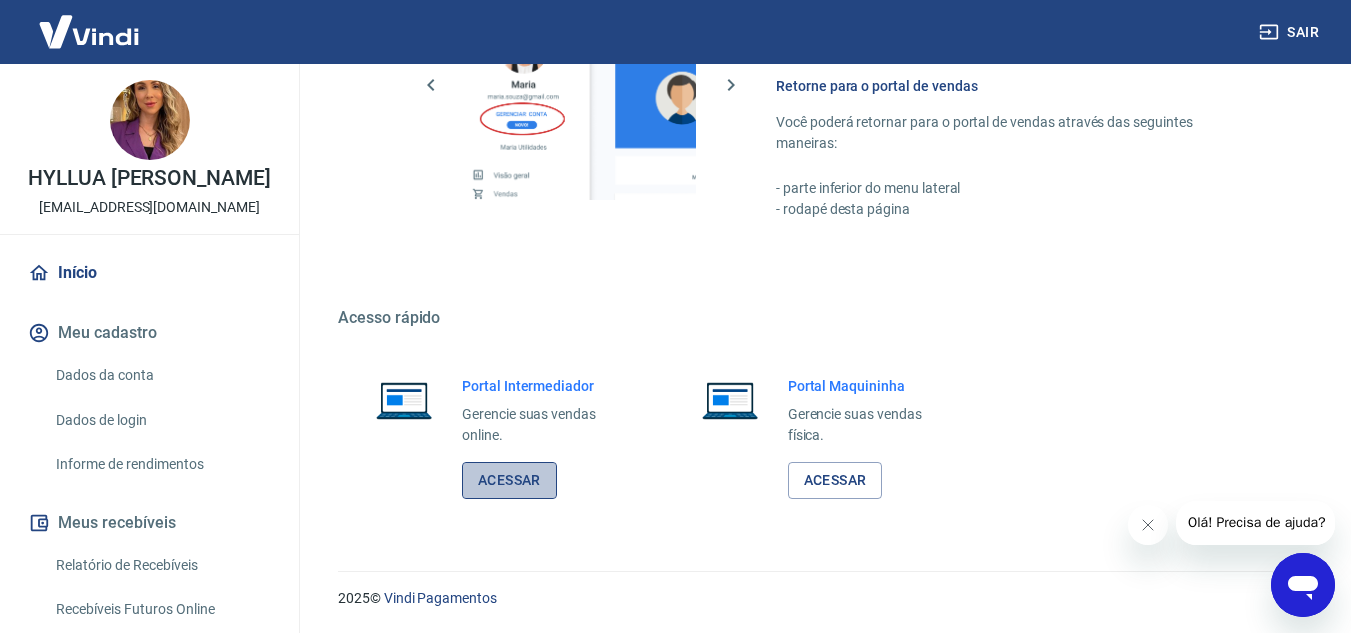 click on "Acessar" at bounding box center [509, 480] 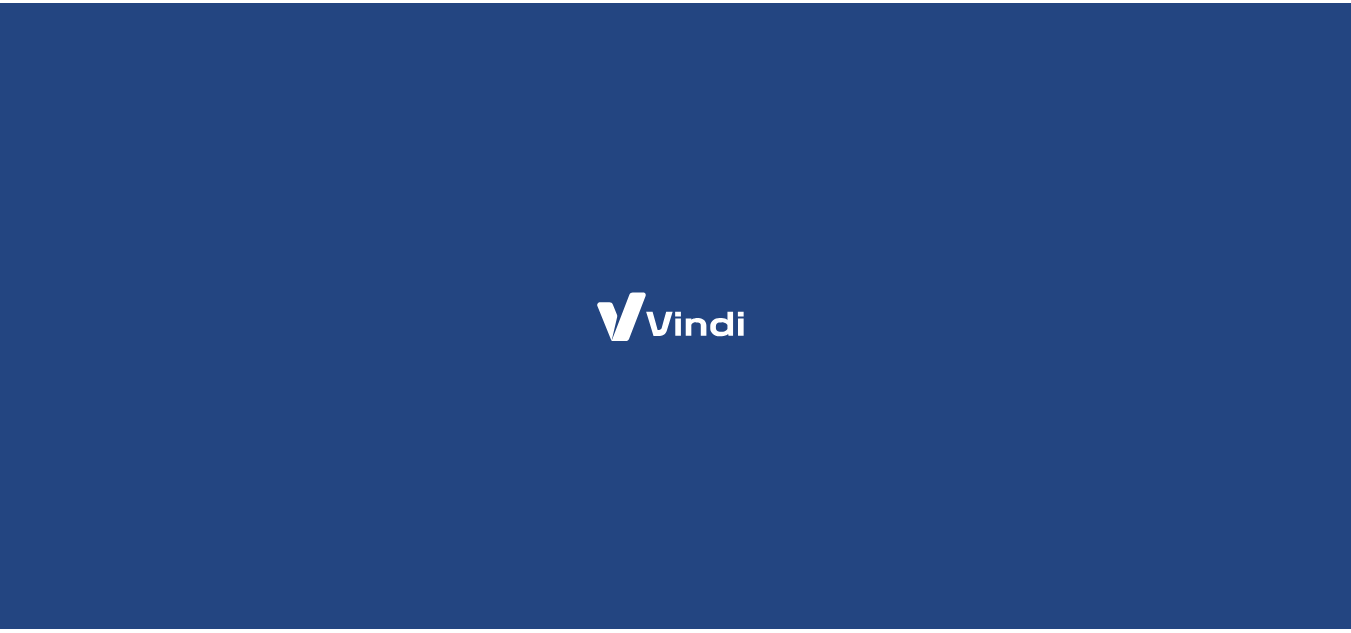 scroll, scrollTop: 0, scrollLeft: 0, axis: both 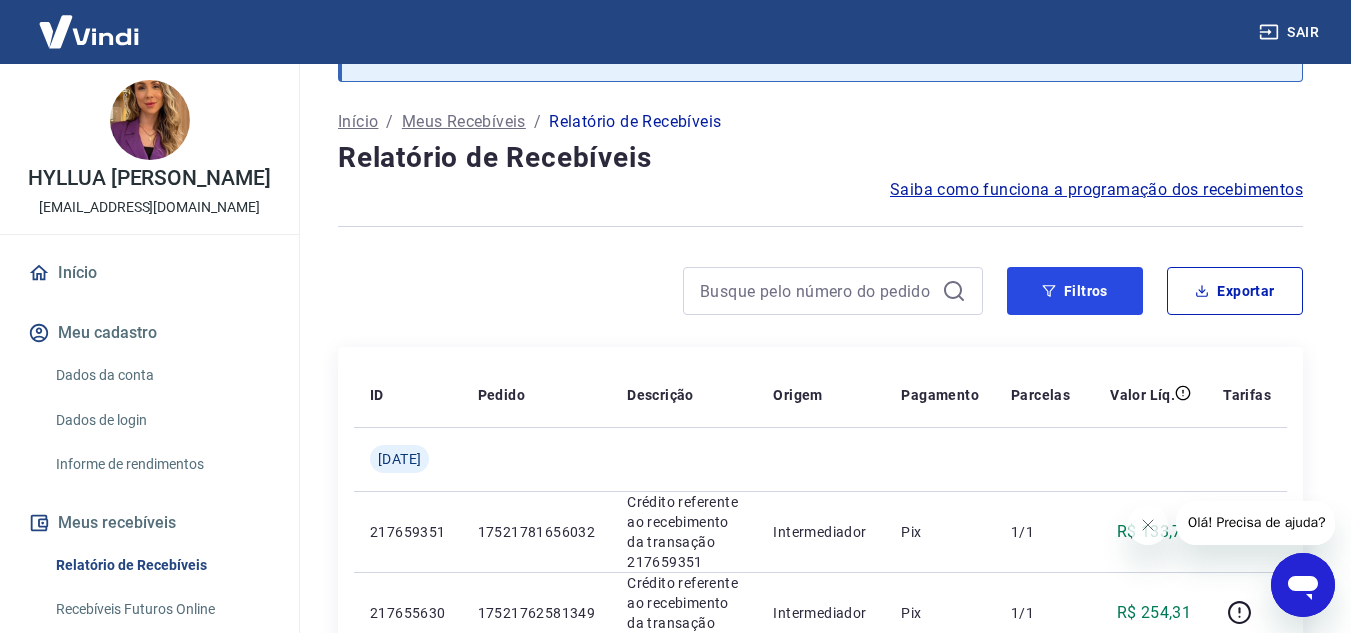 drag, startPoint x: 1085, startPoint y: 284, endPoint x: 776, endPoint y: 300, distance: 309.41397 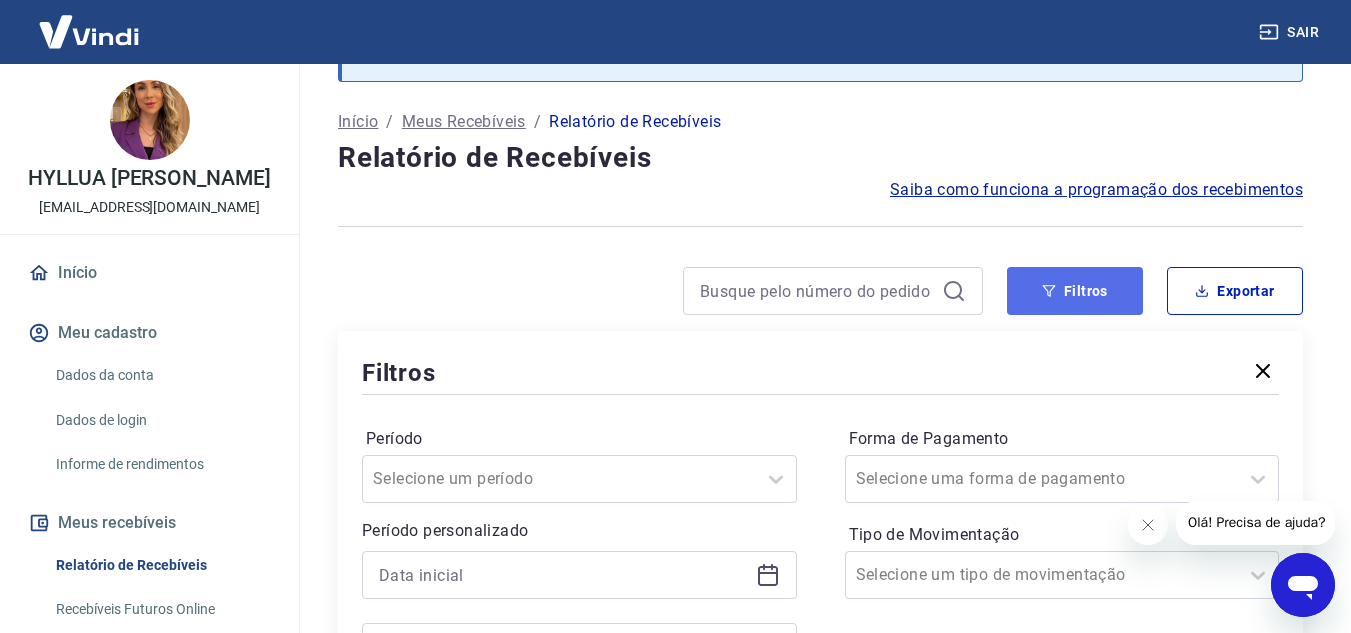 click on "Filtros" at bounding box center [1075, 291] 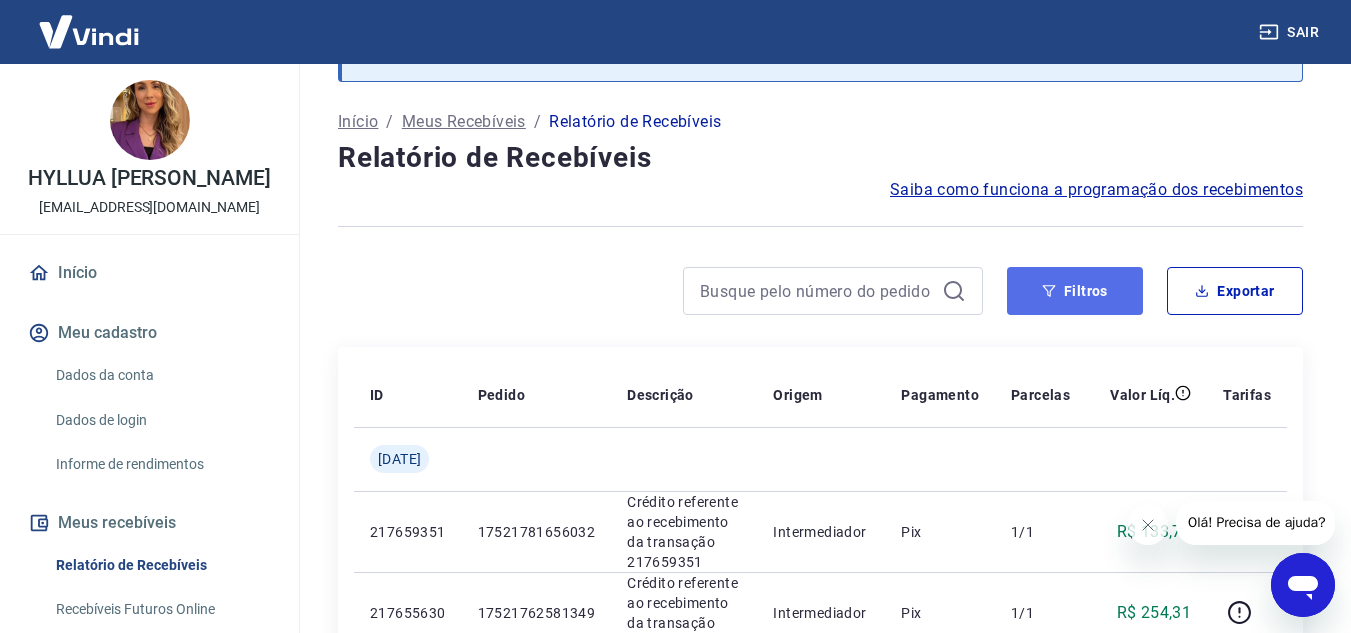 click on "Filtros" at bounding box center (1075, 291) 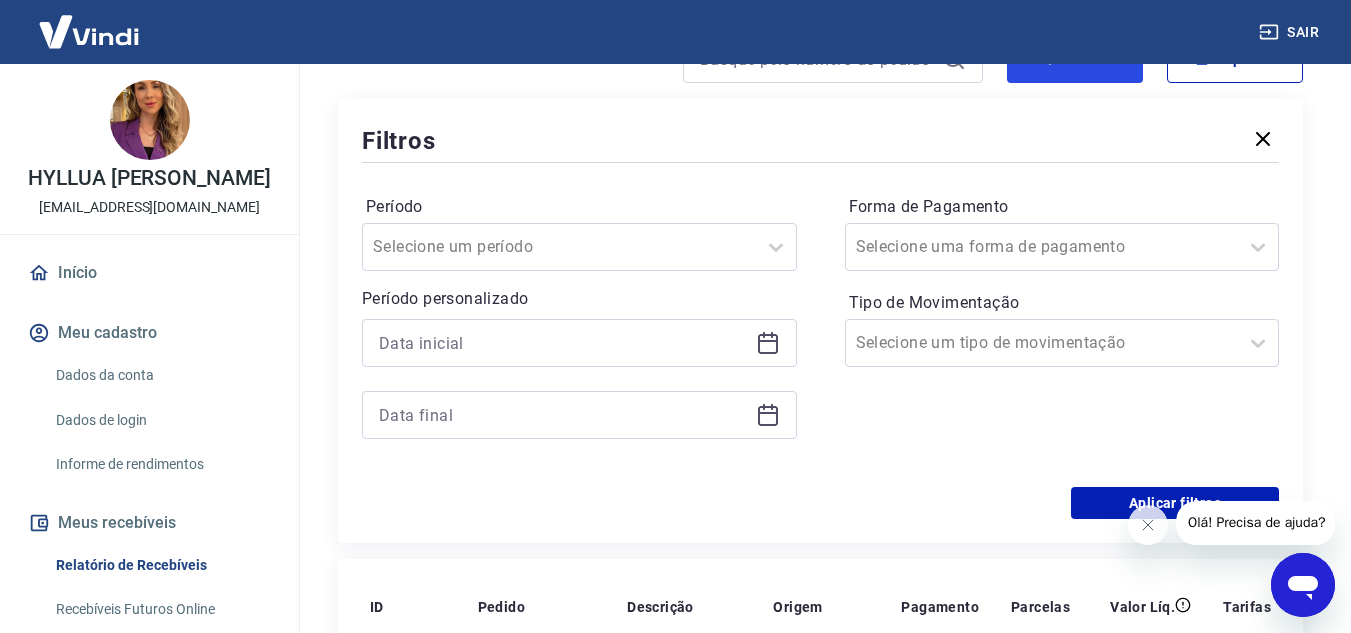 scroll, scrollTop: 400, scrollLeft: 0, axis: vertical 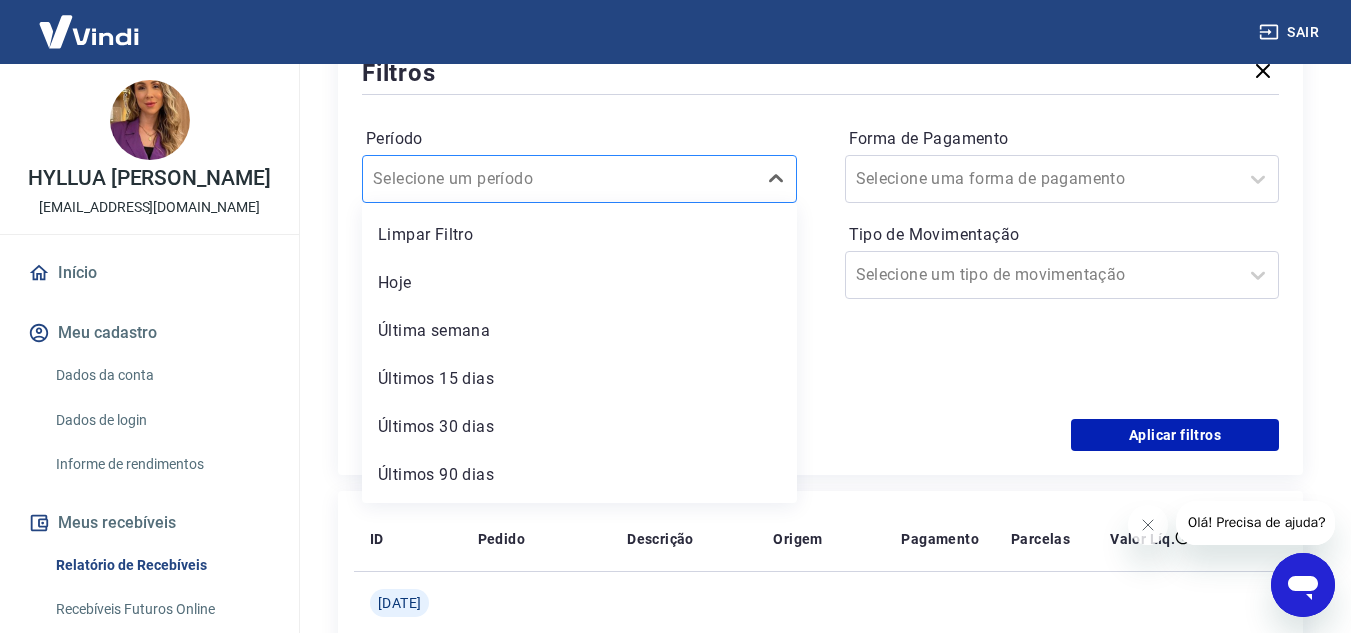 click on "Período" at bounding box center (474, 179) 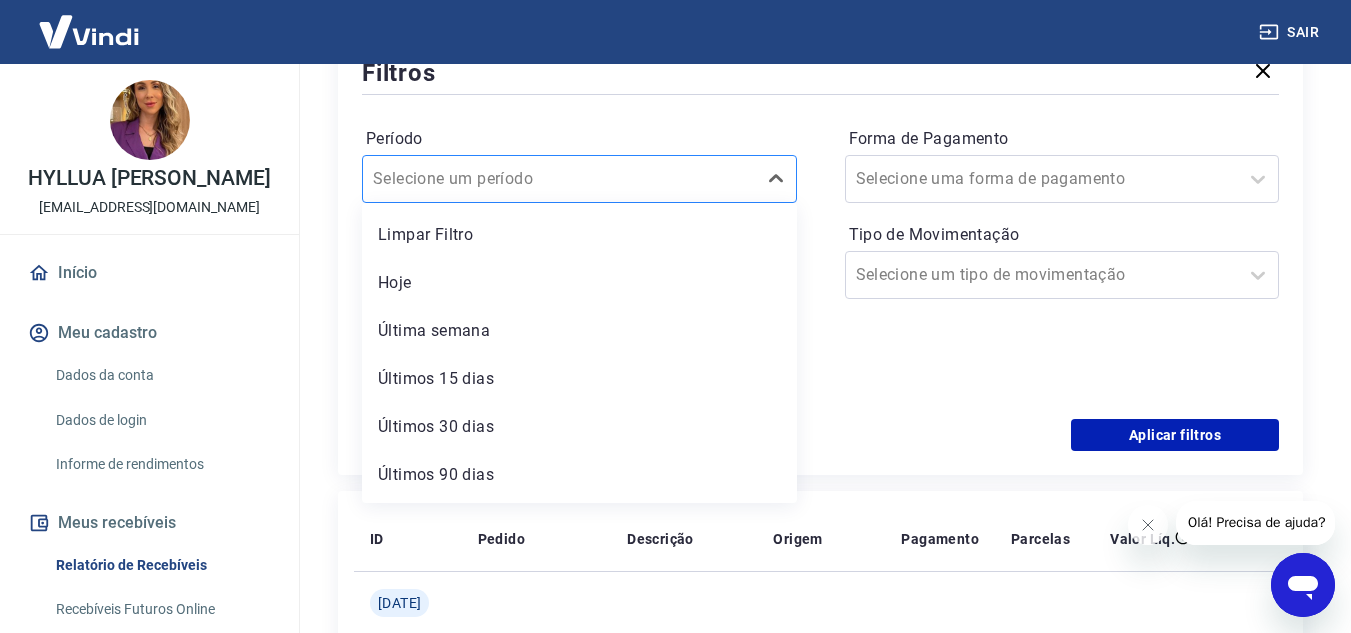 click on "Período" at bounding box center [474, 179] 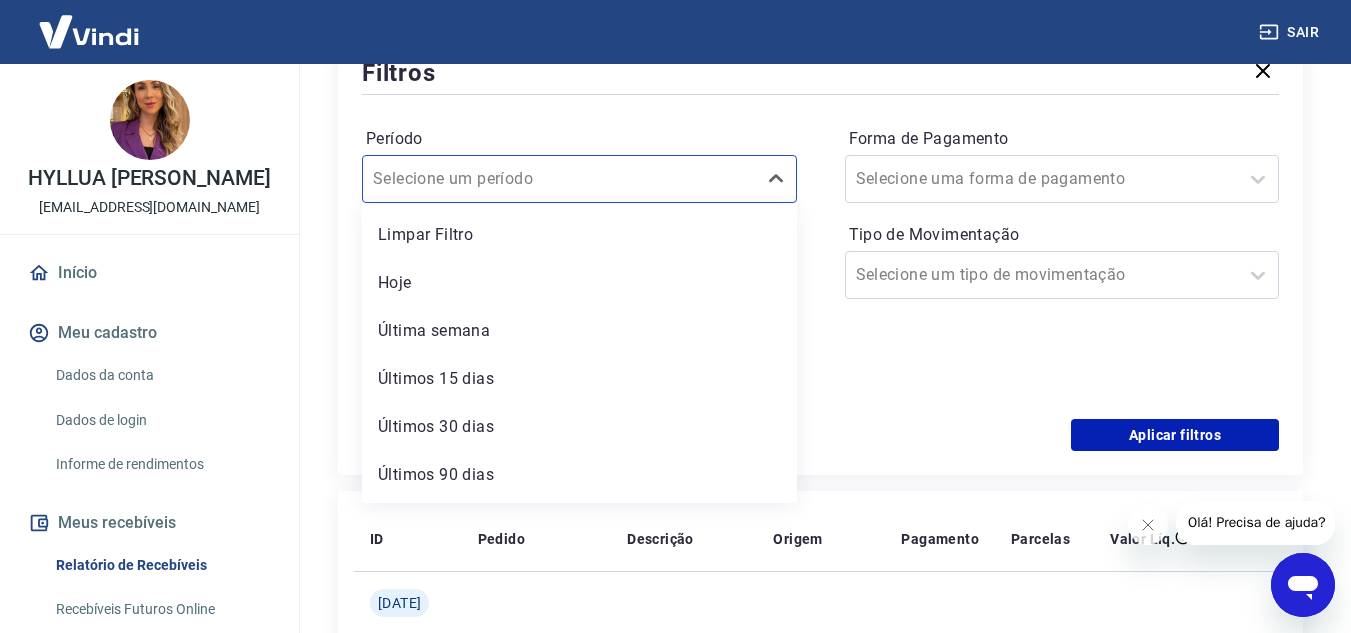 click on "Tipo de Movimentação" at bounding box center [1062, 235] 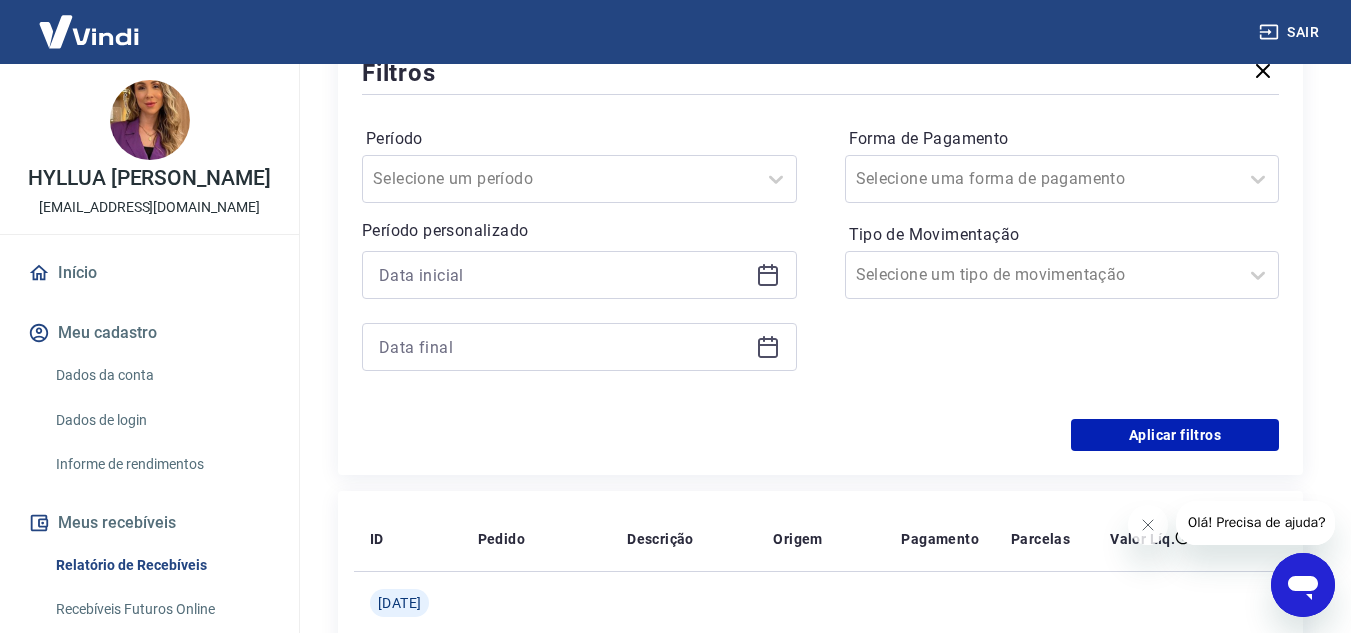 click at bounding box center [579, 275] 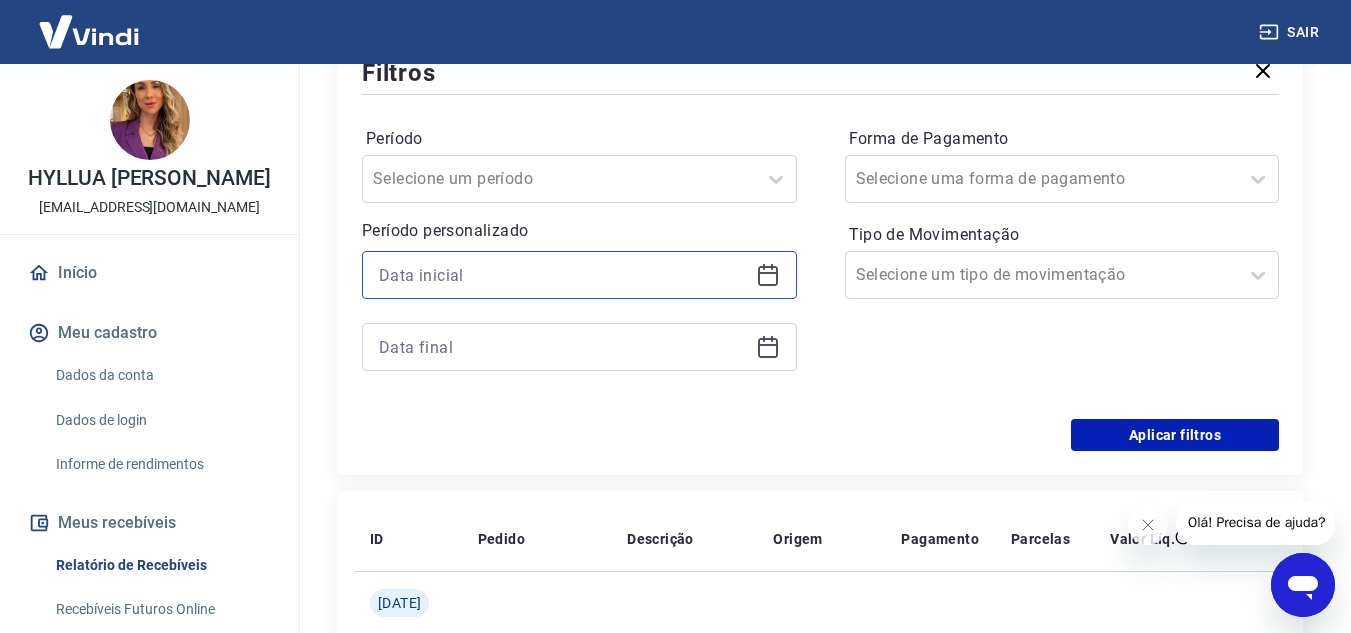 click at bounding box center [563, 275] 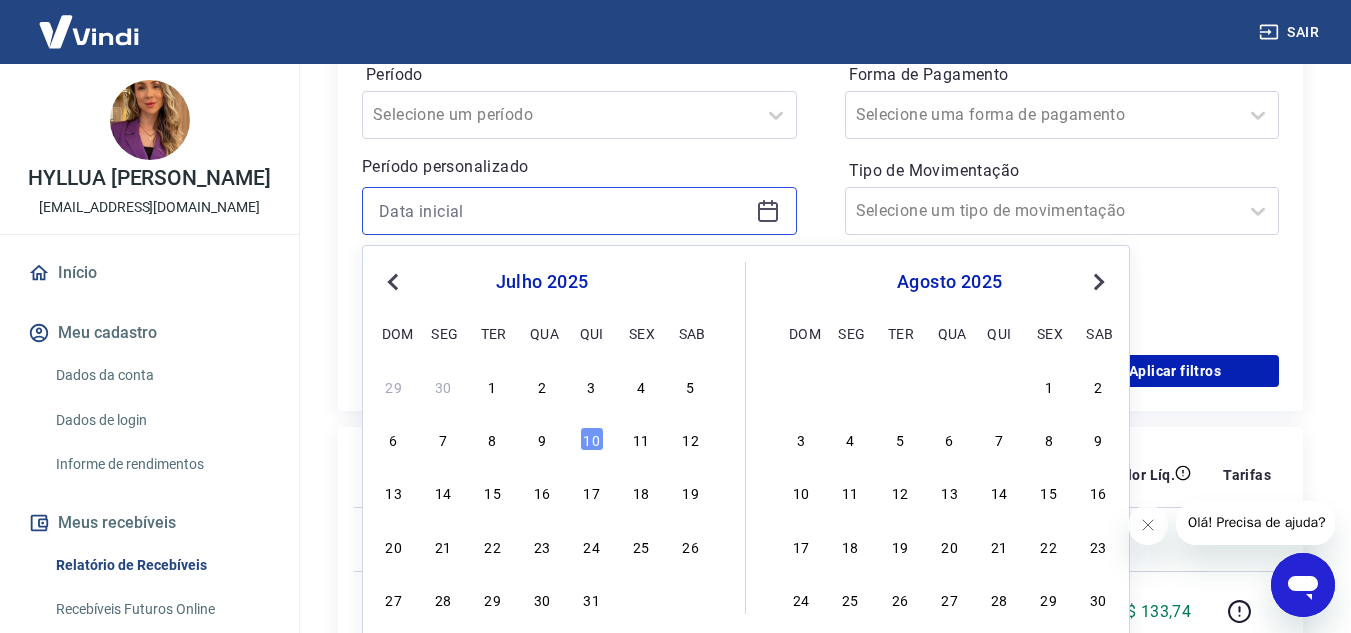 scroll, scrollTop: 500, scrollLeft: 0, axis: vertical 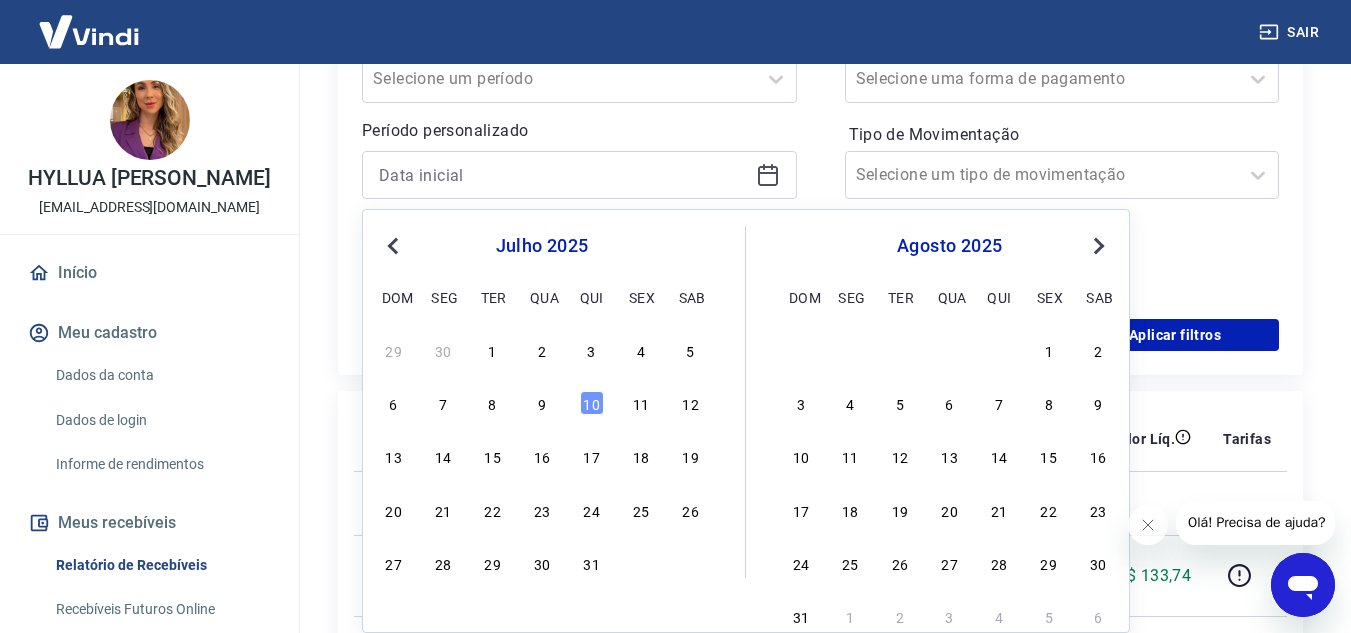 click on "Previous Month" at bounding box center [393, 246] 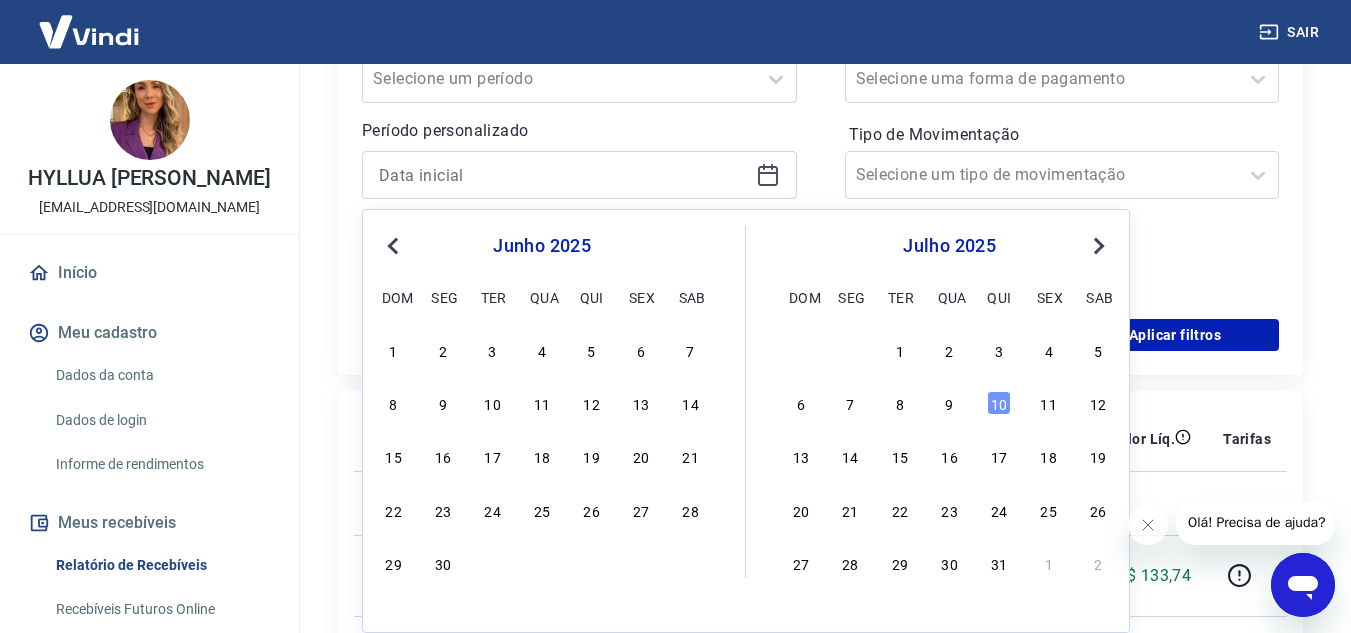 click on "Previous Month" at bounding box center (393, 246) 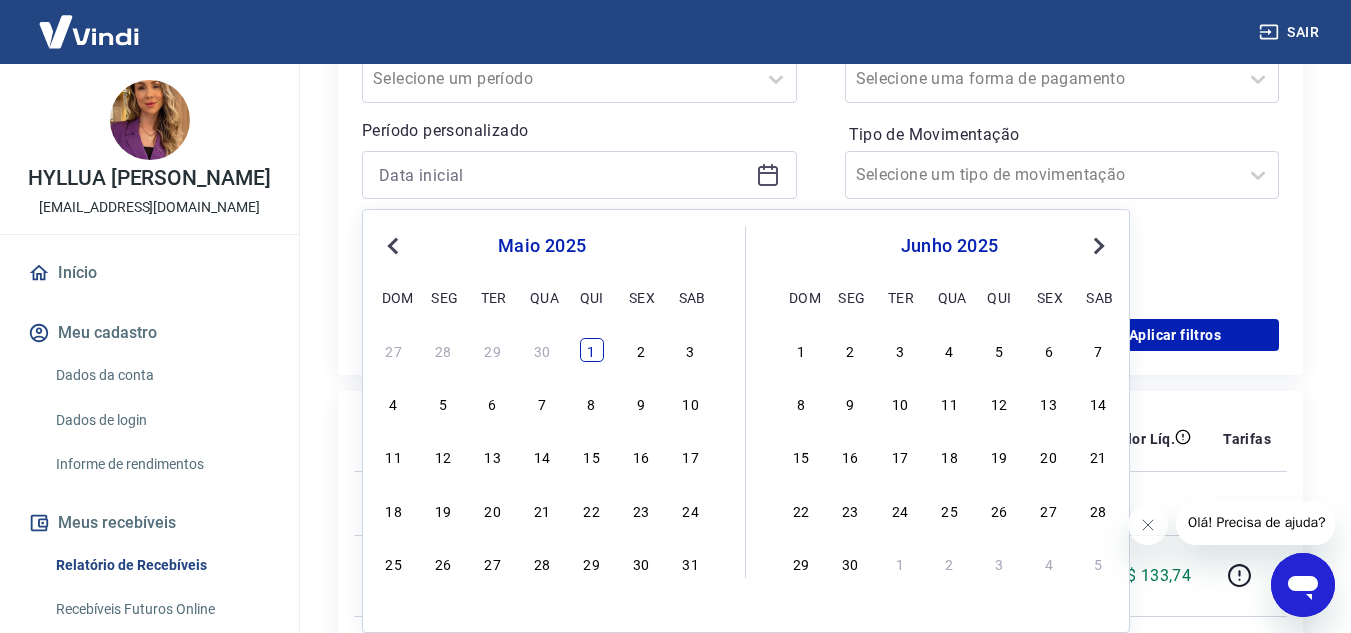 click on "1" at bounding box center (592, 350) 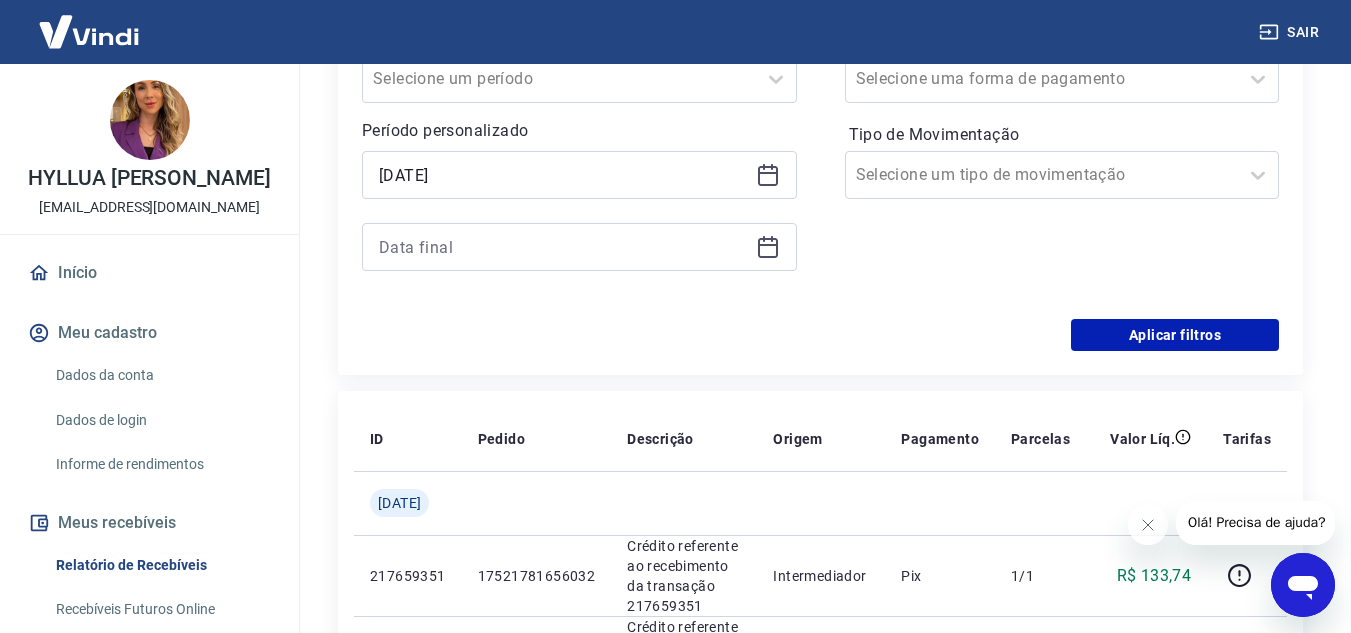type on "01/05/2025" 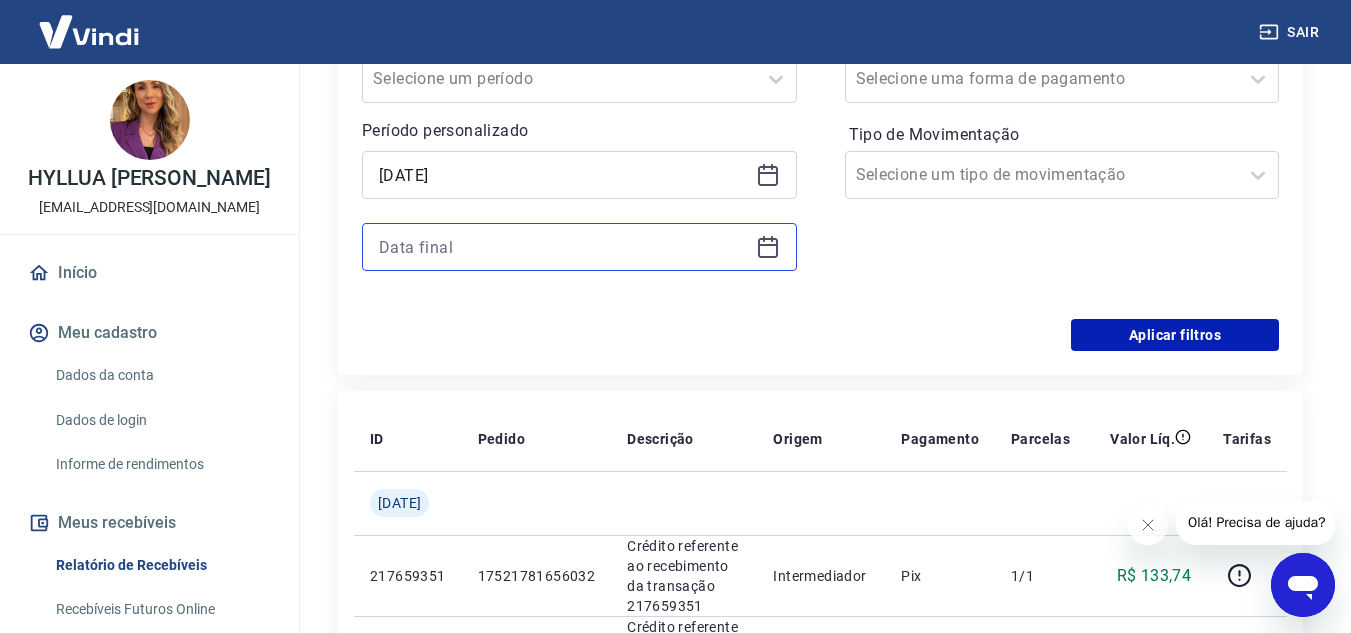 click at bounding box center (563, 247) 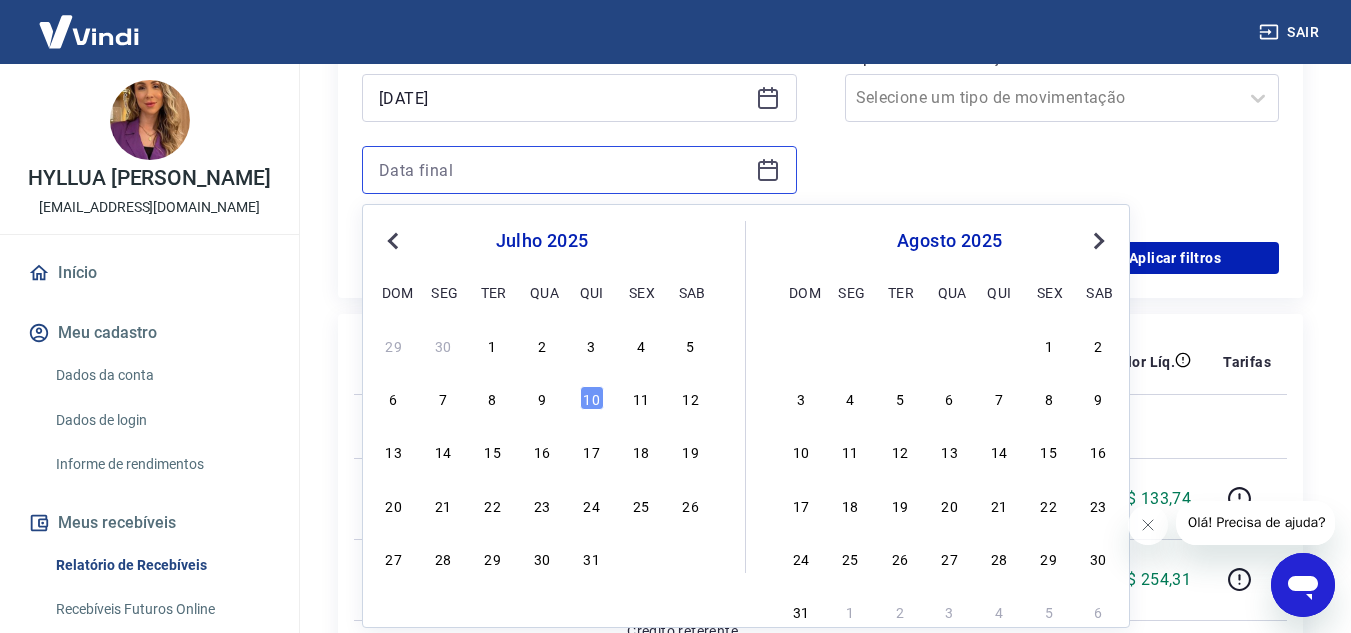 scroll, scrollTop: 600, scrollLeft: 0, axis: vertical 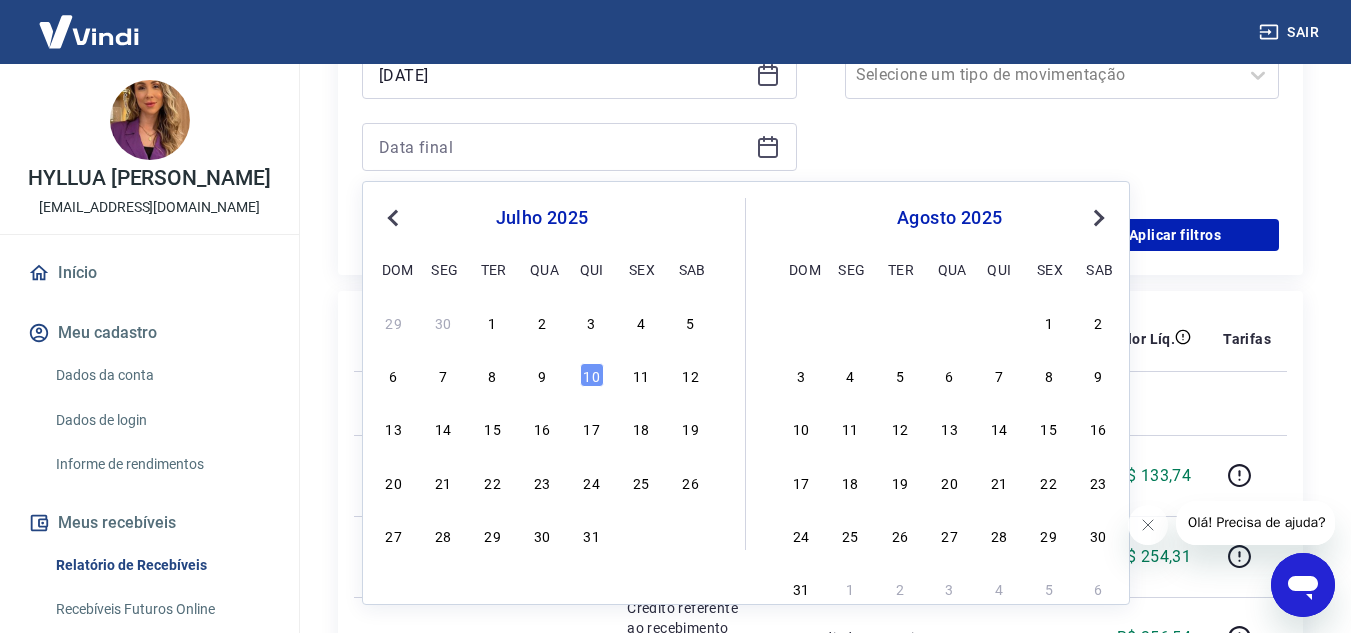 click on "julho 2025" at bounding box center (542, 218) 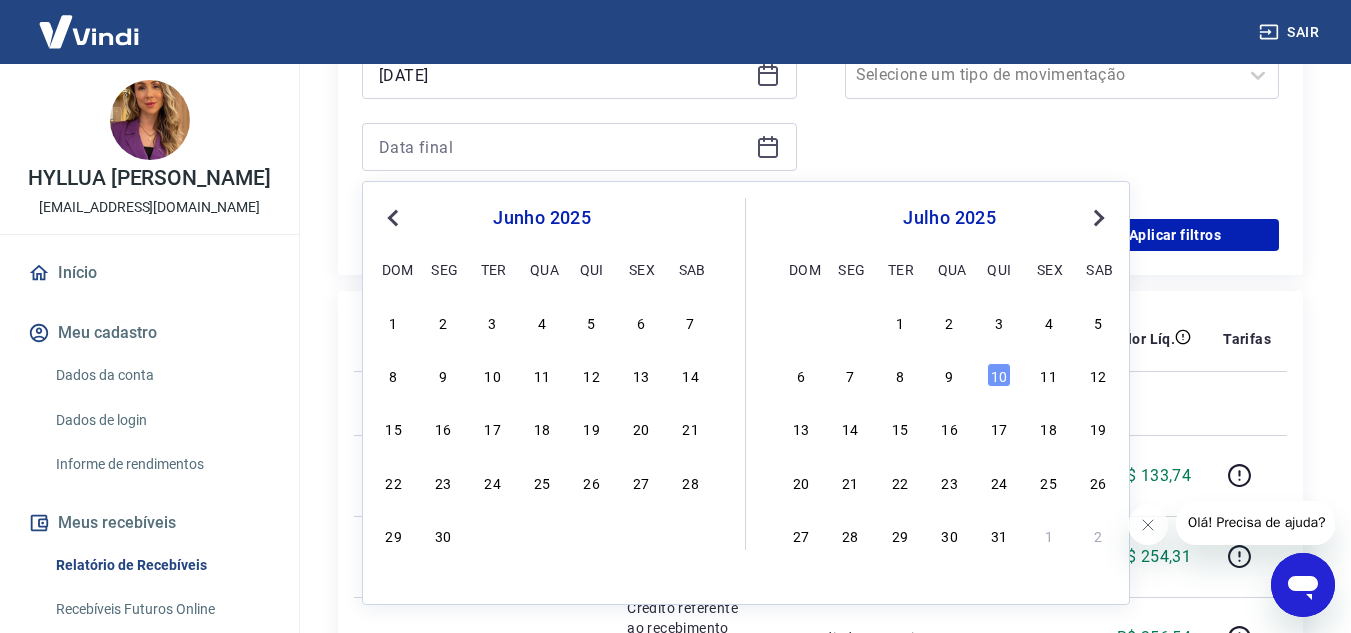 click on "Previous Month" at bounding box center [393, 218] 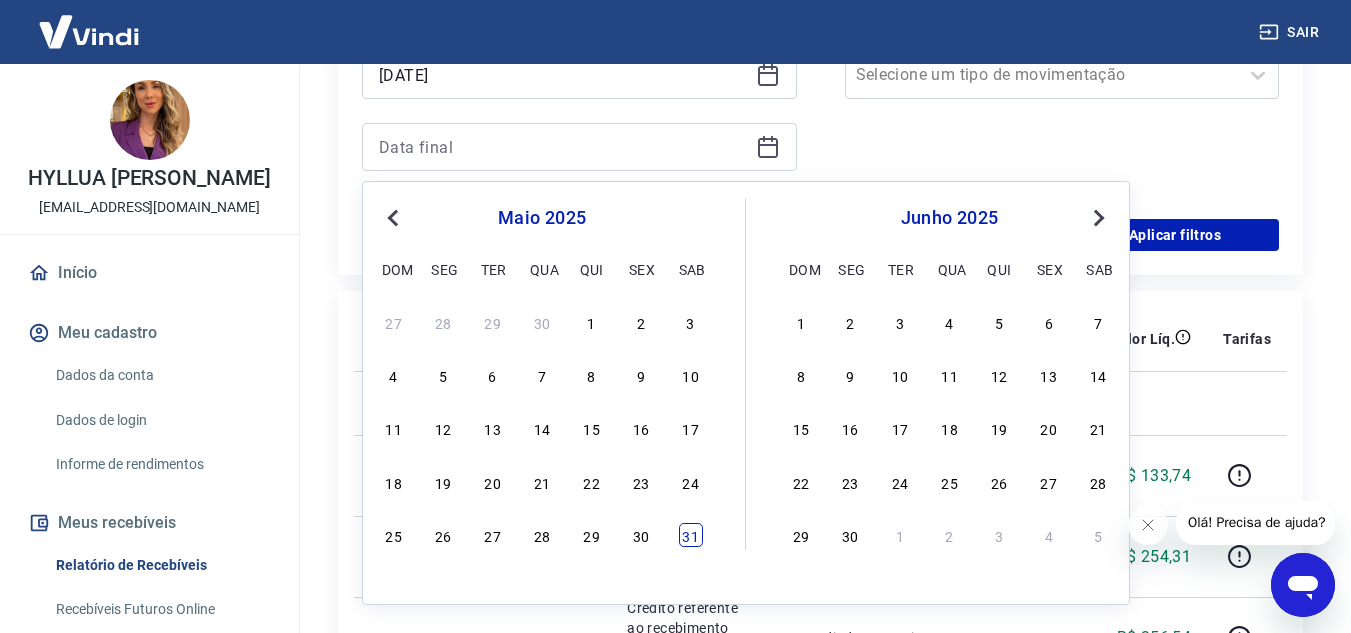 click on "31" at bounding box center [691, 535] 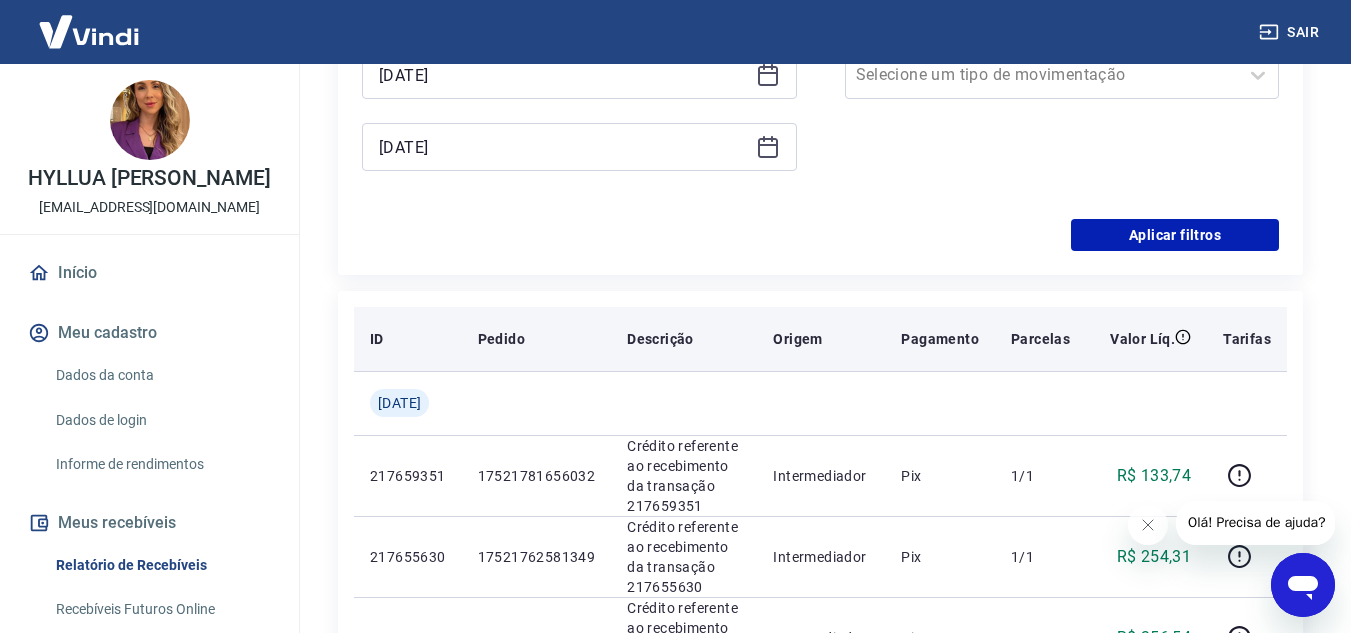 type on "31/05/2025" 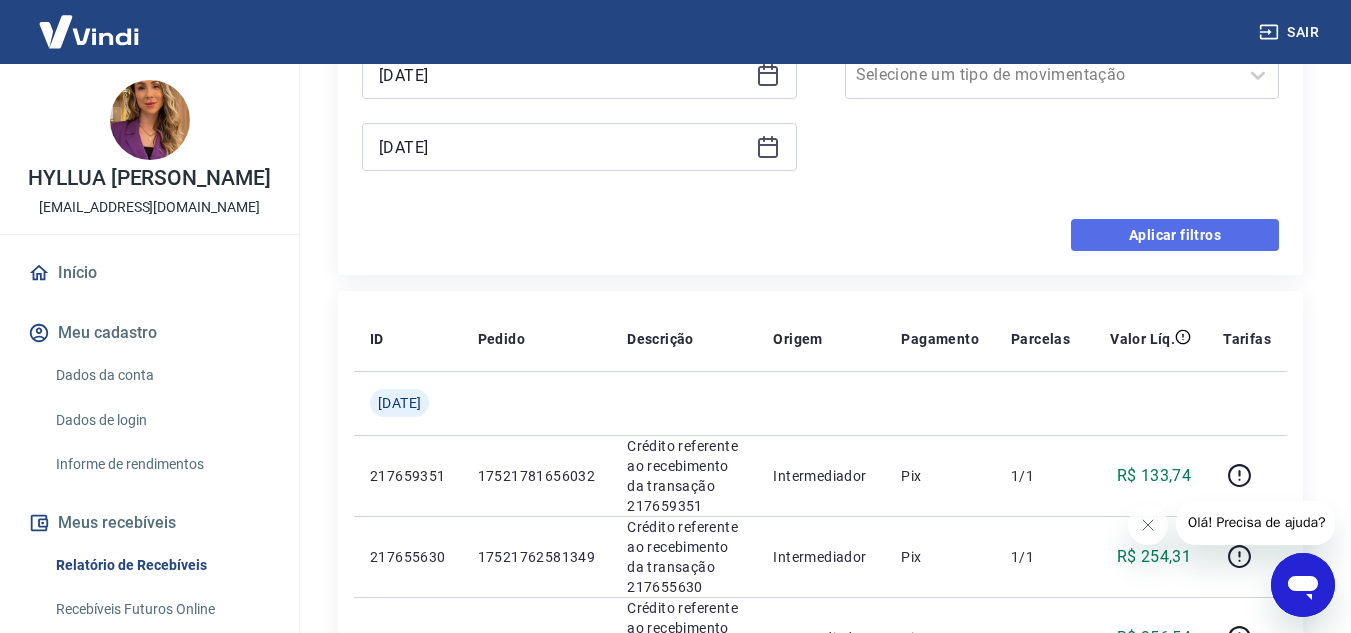 click on "Aplicar filtros" at bounding box center (1175, 235) 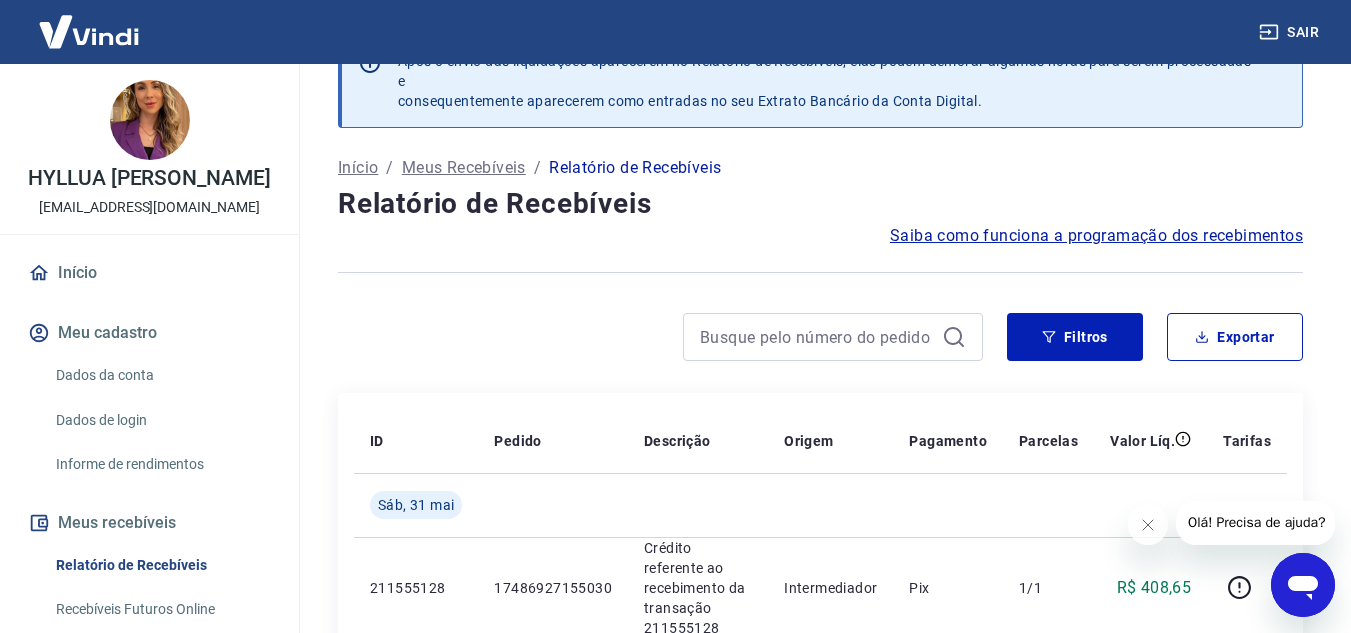 scroll, scrollTop: 100, scrollLeft: 0, axis: vertical 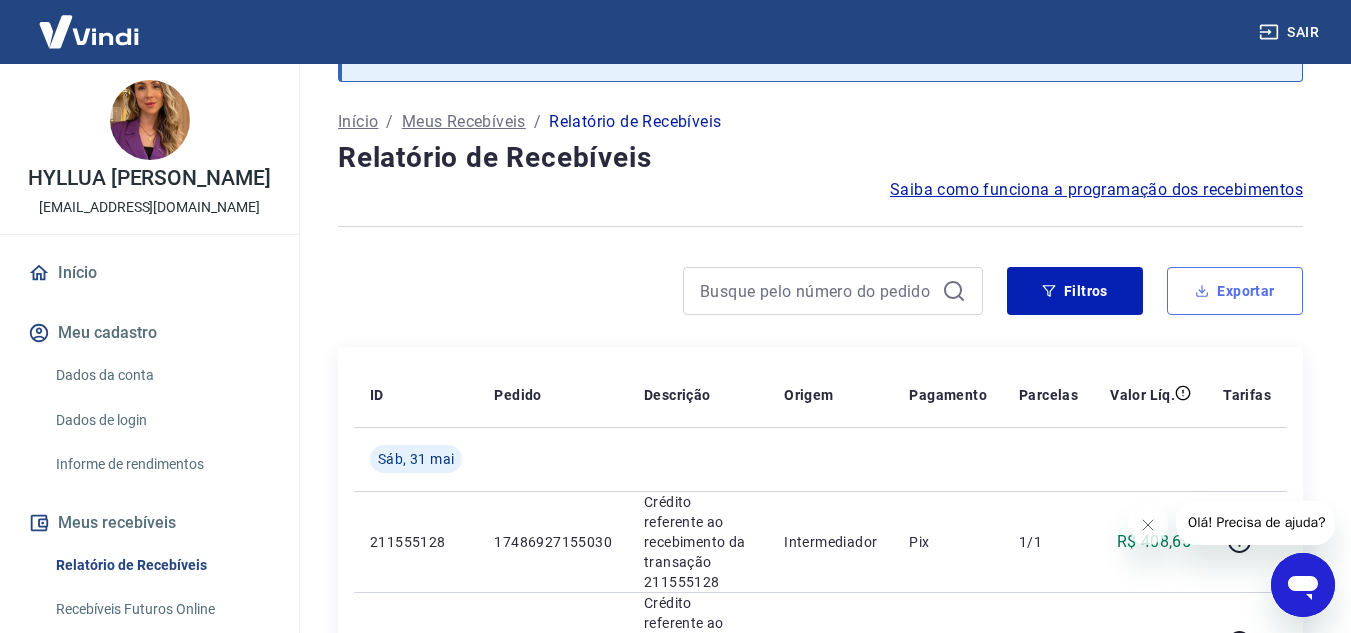 click on "Exportar" at bounding box center (1235, 291) 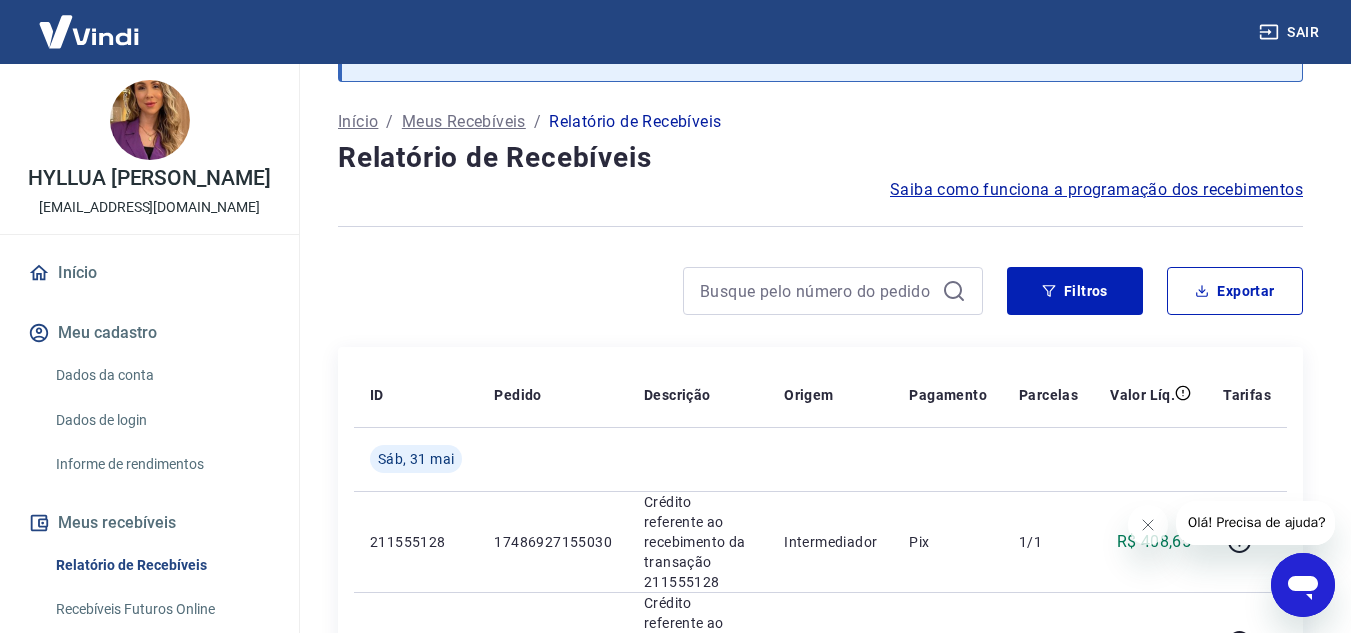type on "01/05/2025" 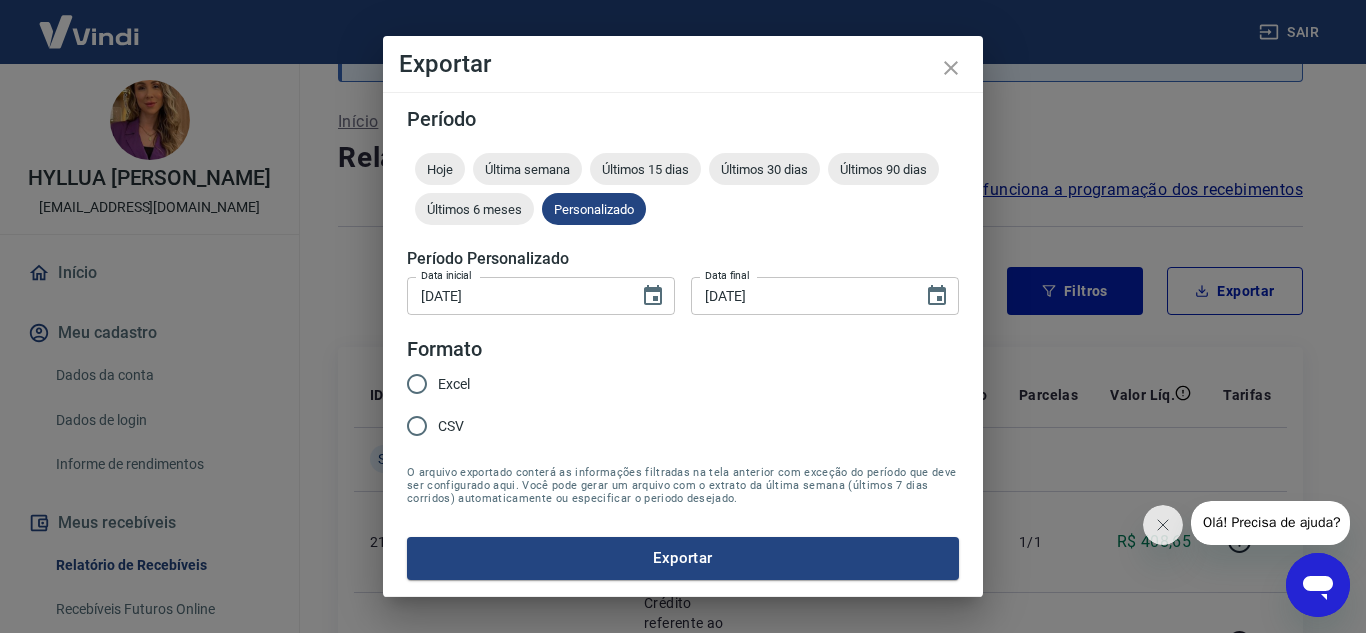 click on "Excel" at bounding box center (454, 384) 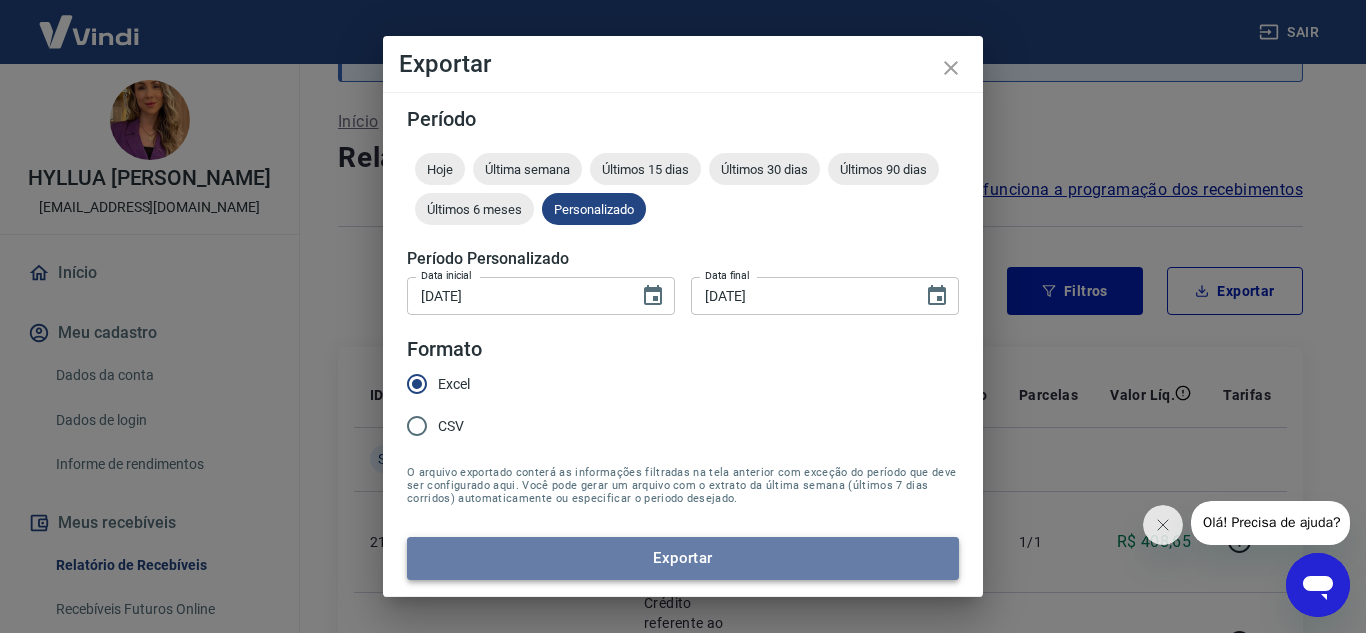click on "Exportar" at bounding box center (683, 558) 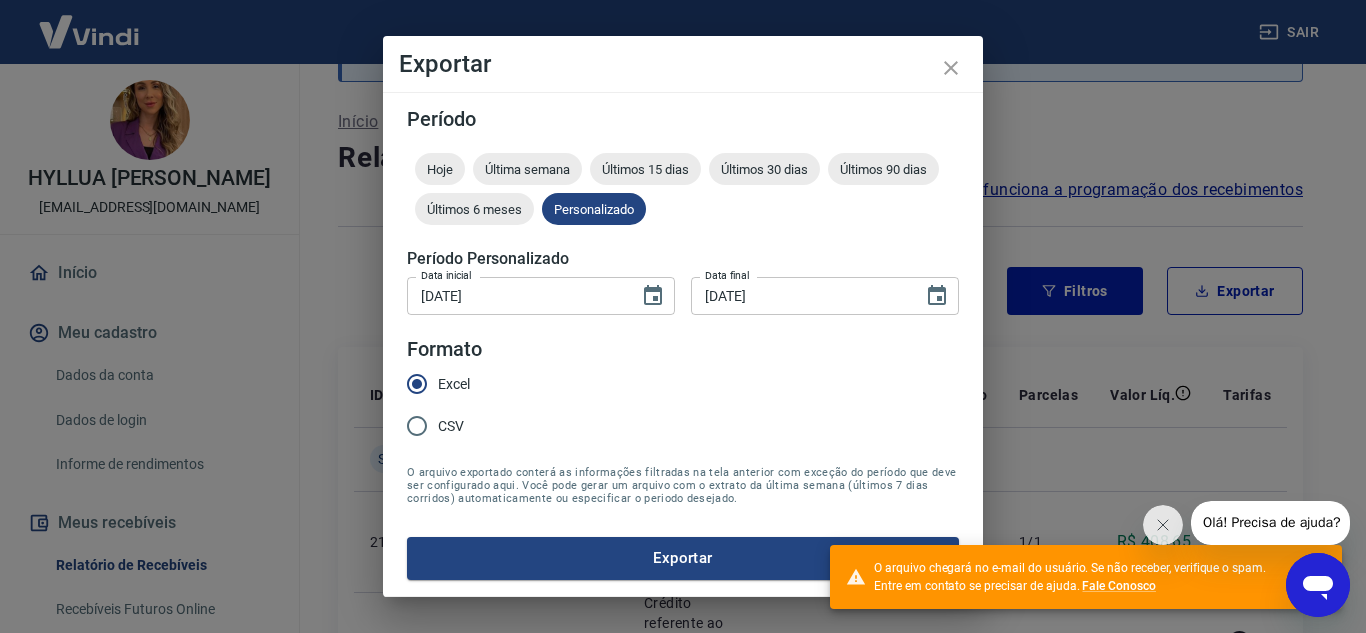 click on "01/05/2025 Data inicial" at bounding box center [541, 295] 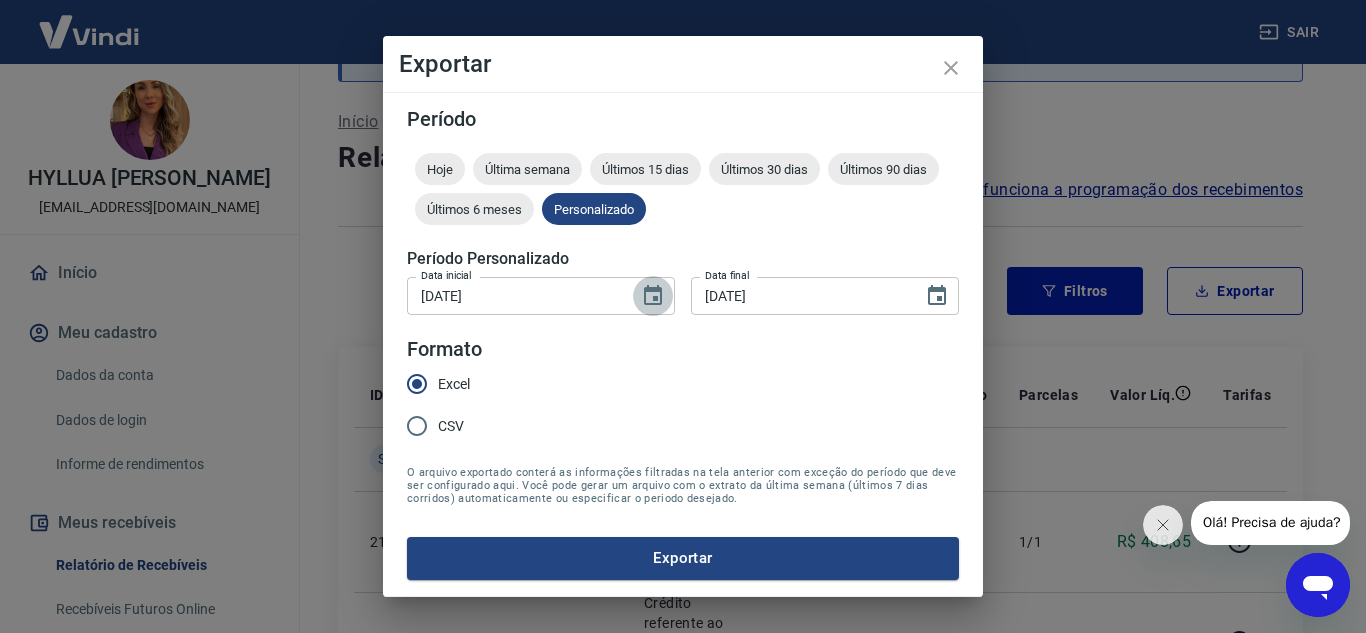 click 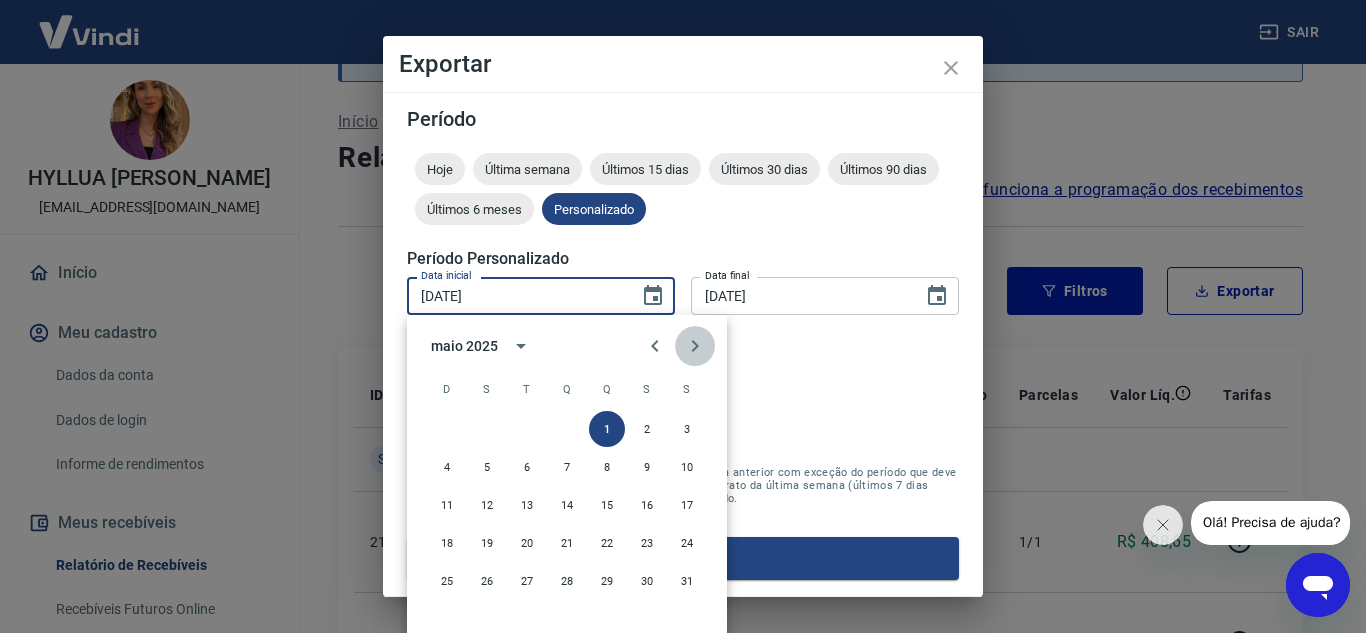 click 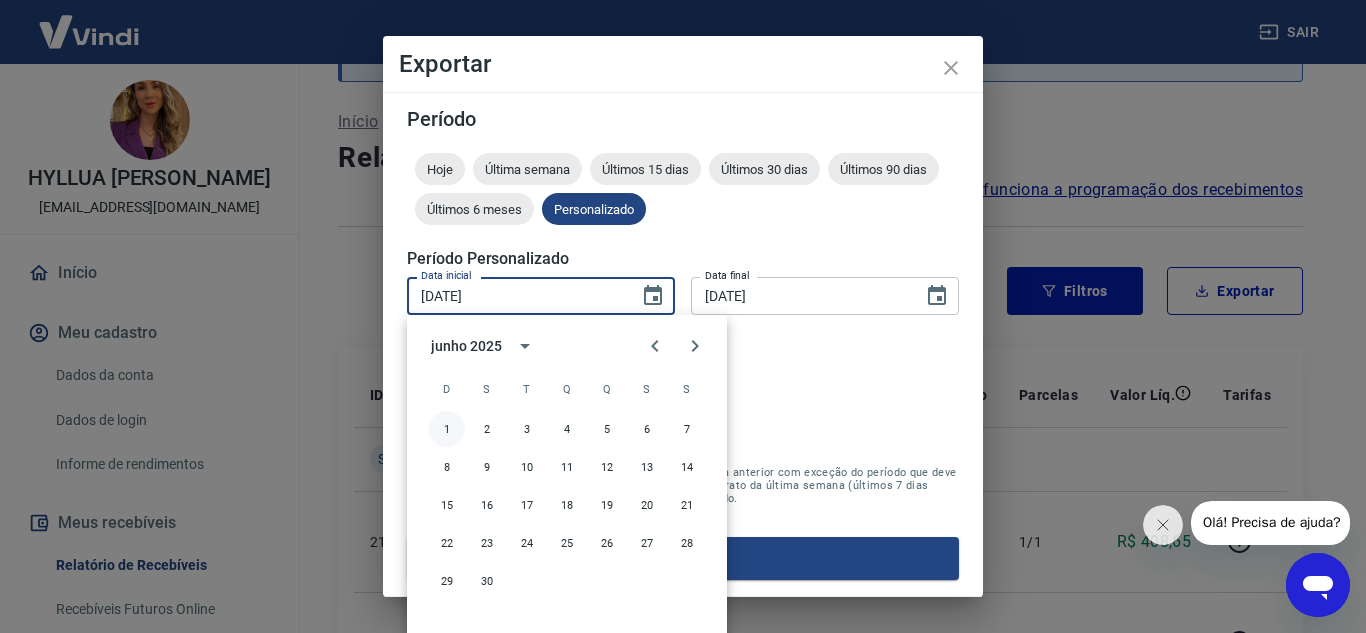 click on "1" at bounding box center [447, 429] 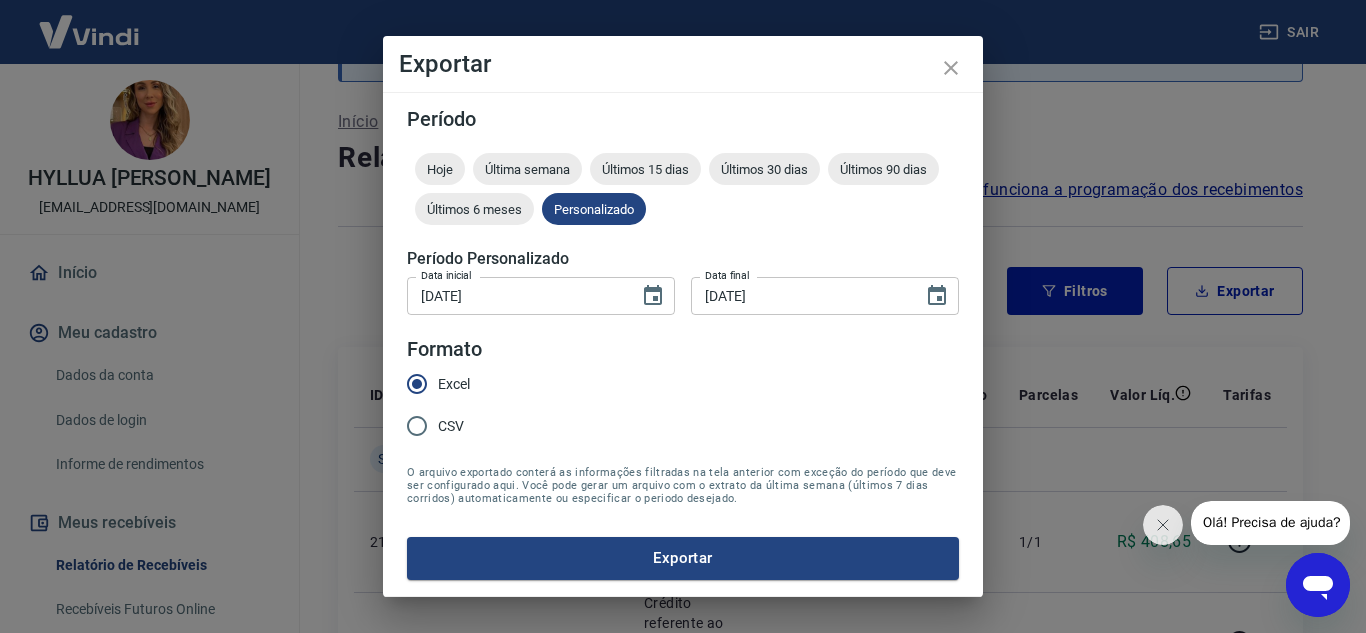 click on "31/05/2025" at bounding box center [800, 295] 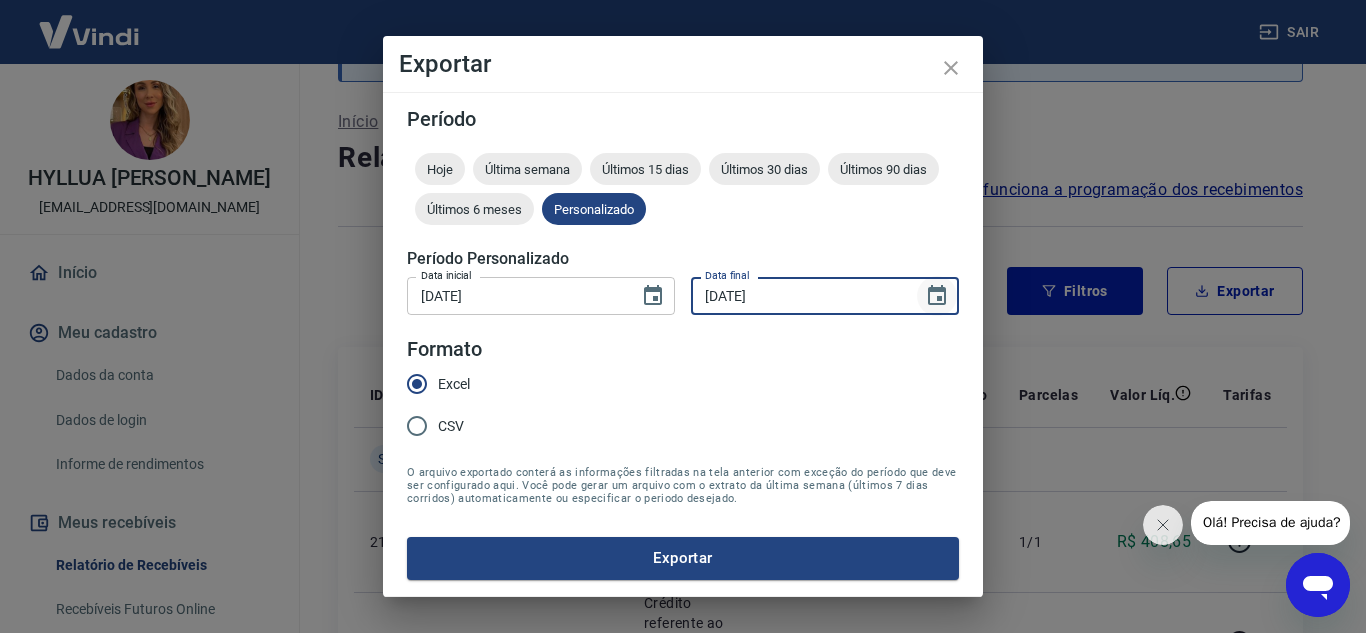 click 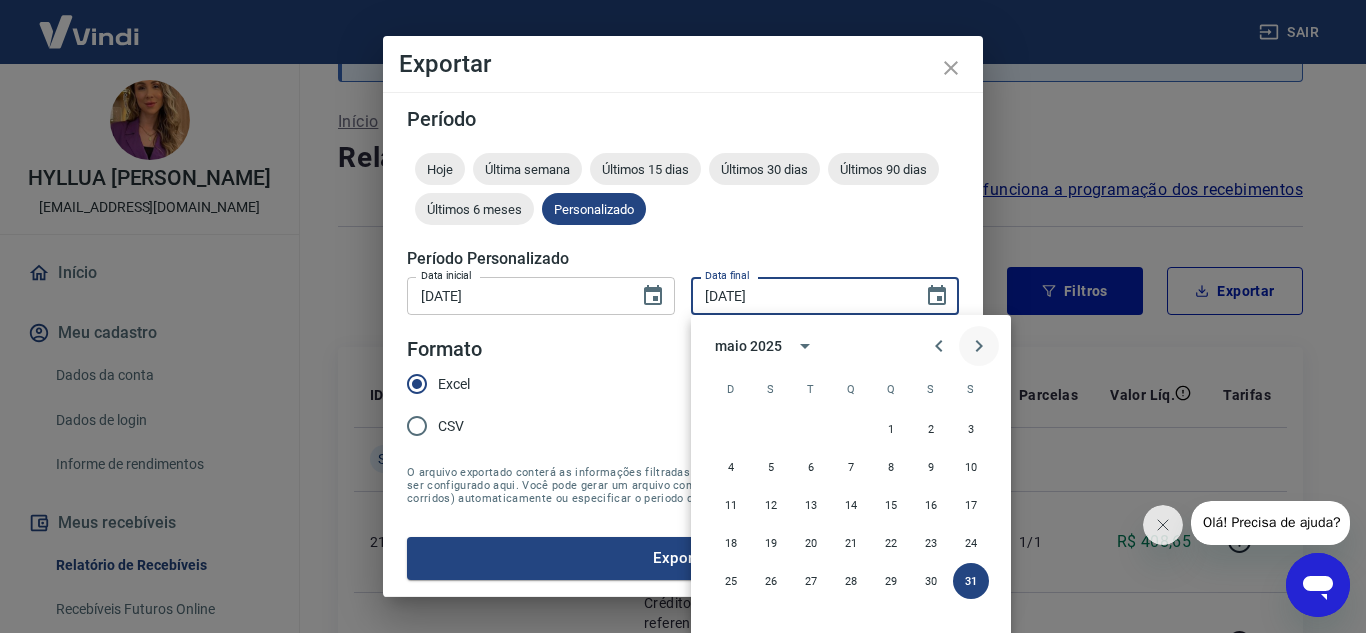 click 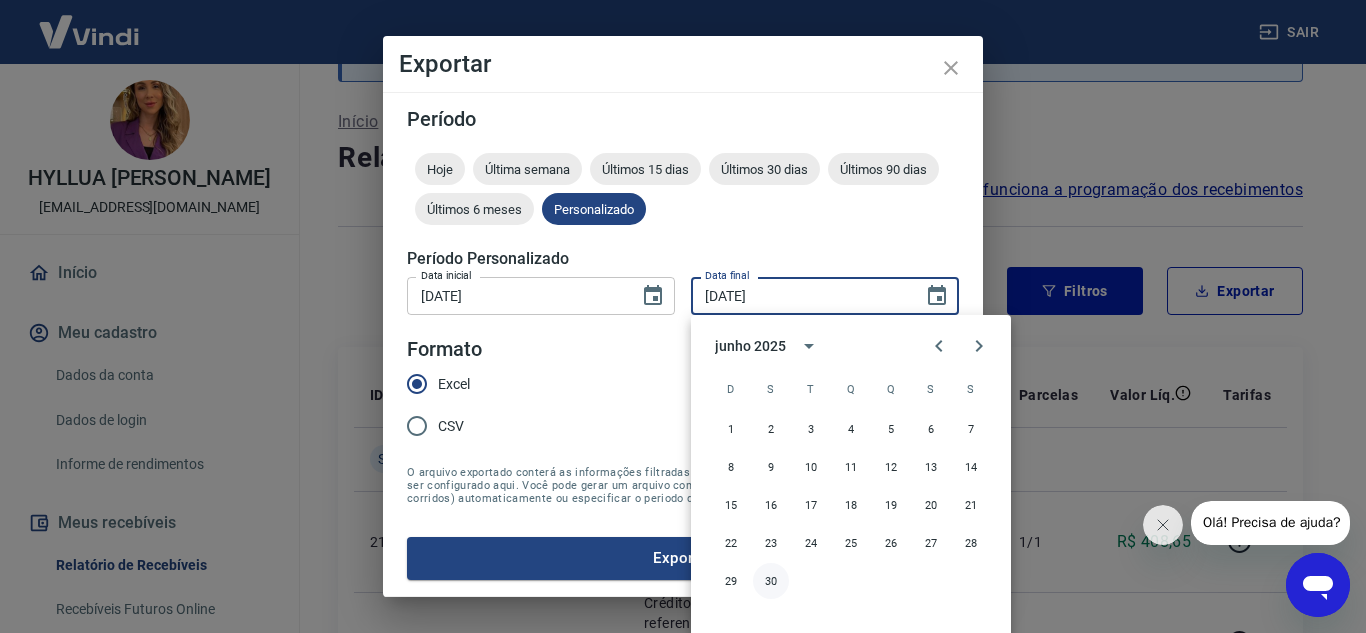 click on "30" at bounding box center [771, 581] 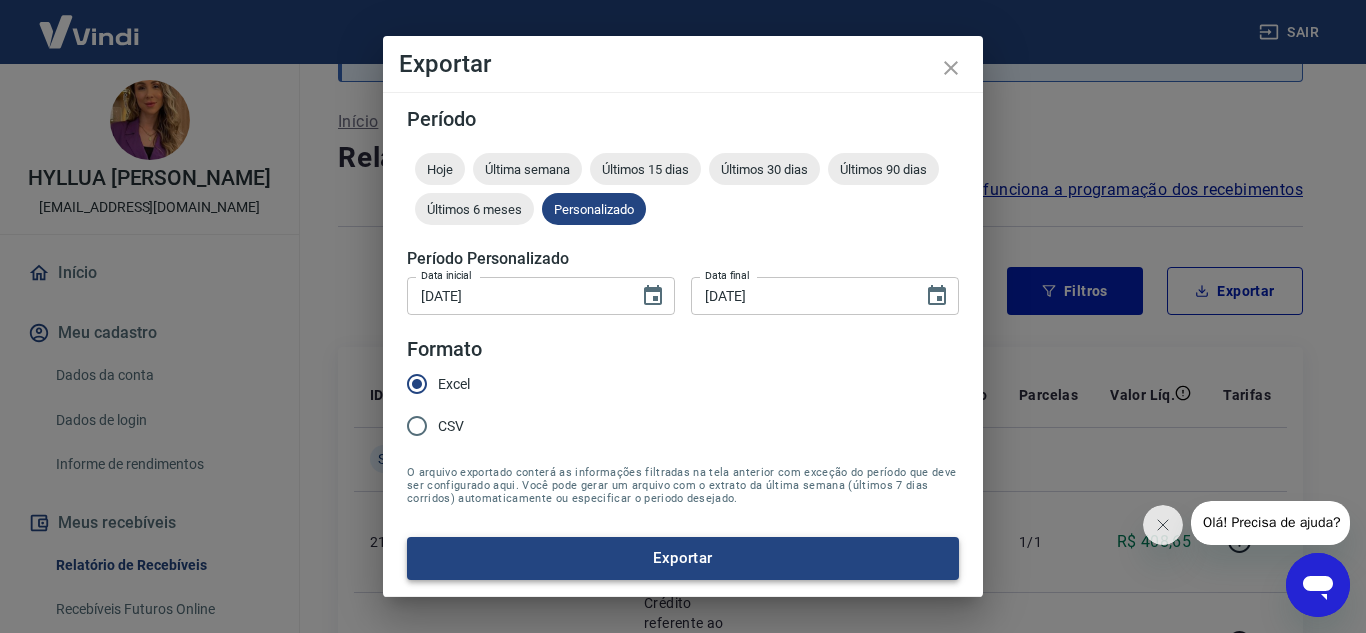 click on "Exportar" at bounding box center (683, 558) 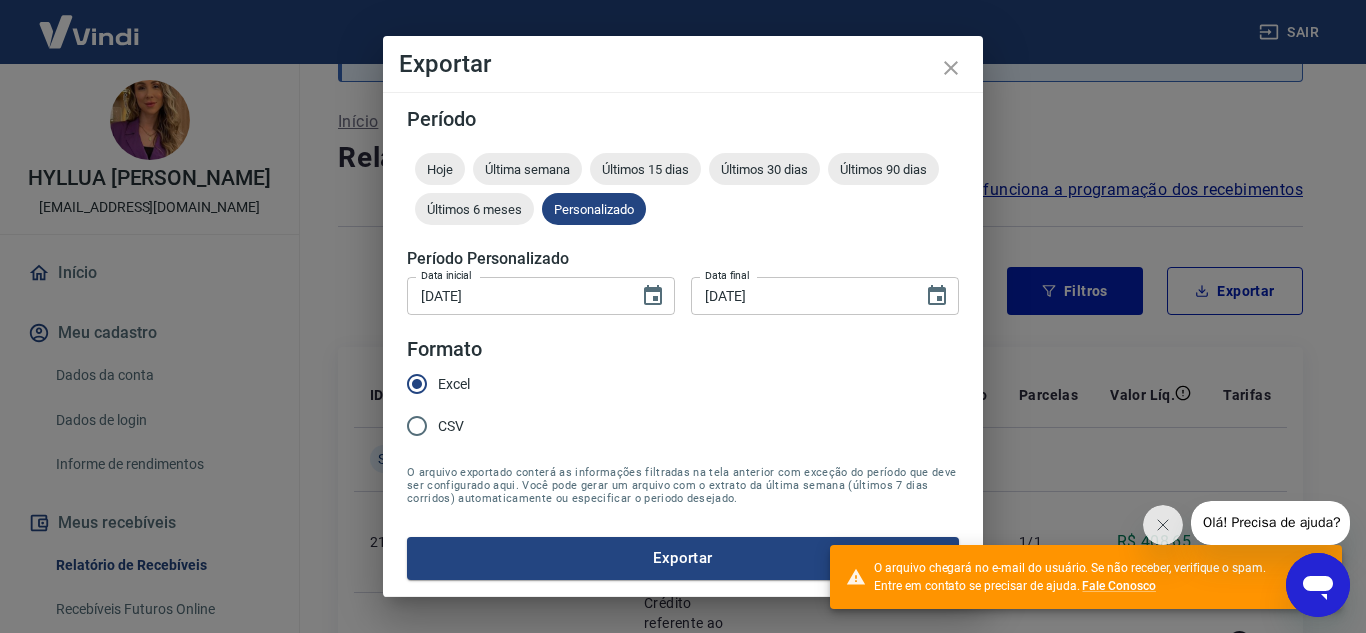 click on "Exportar   Período   Hoje Última semana Últimos 15 dias Últimos 30 dias Últimos 90 dias Últimos 6 meses Personalizado Período Personalizado Data inicial 01/06/2025 Data inicial Data final 30/06/2025 Data final Formato Excel CSV O arquivo exportado conterá as informações filtradas na tela anterior com exceção do período que deve ser configurado aqui. Você pode gerar um arquivo com o extrato da última semana (últimos 7 dias corridos) automaticamente ou especificar o periodo desejado. Exportar" at bounding box center (683, 316) 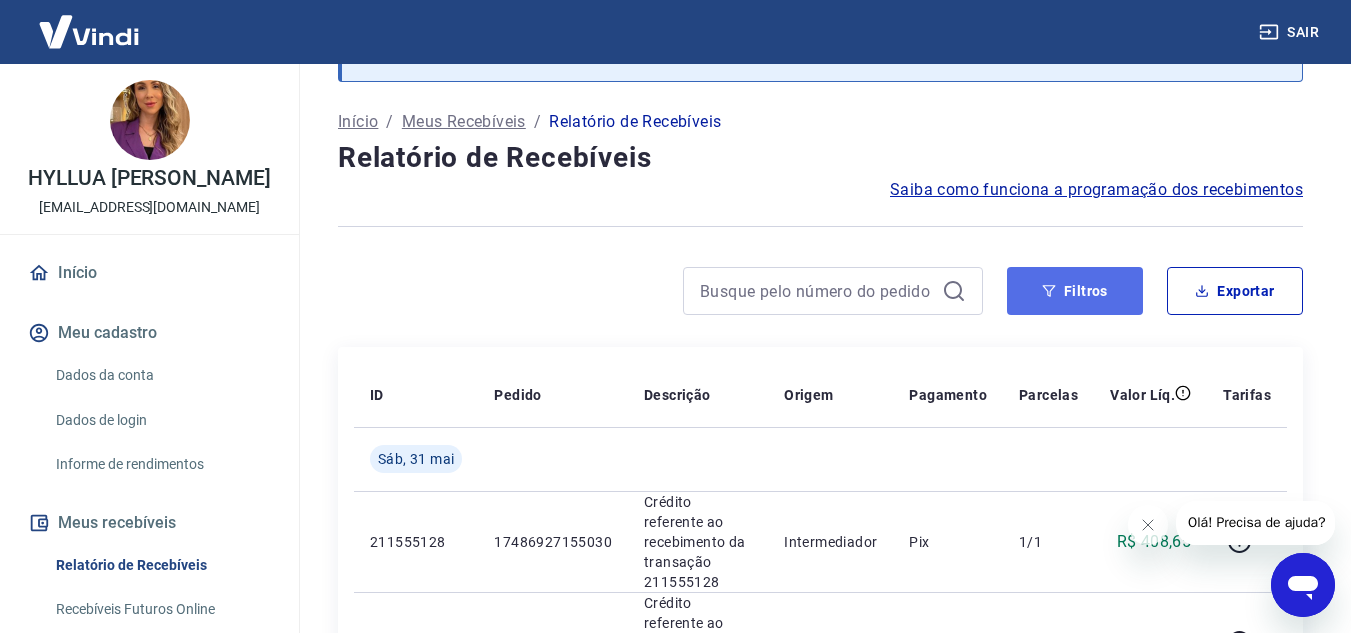 click 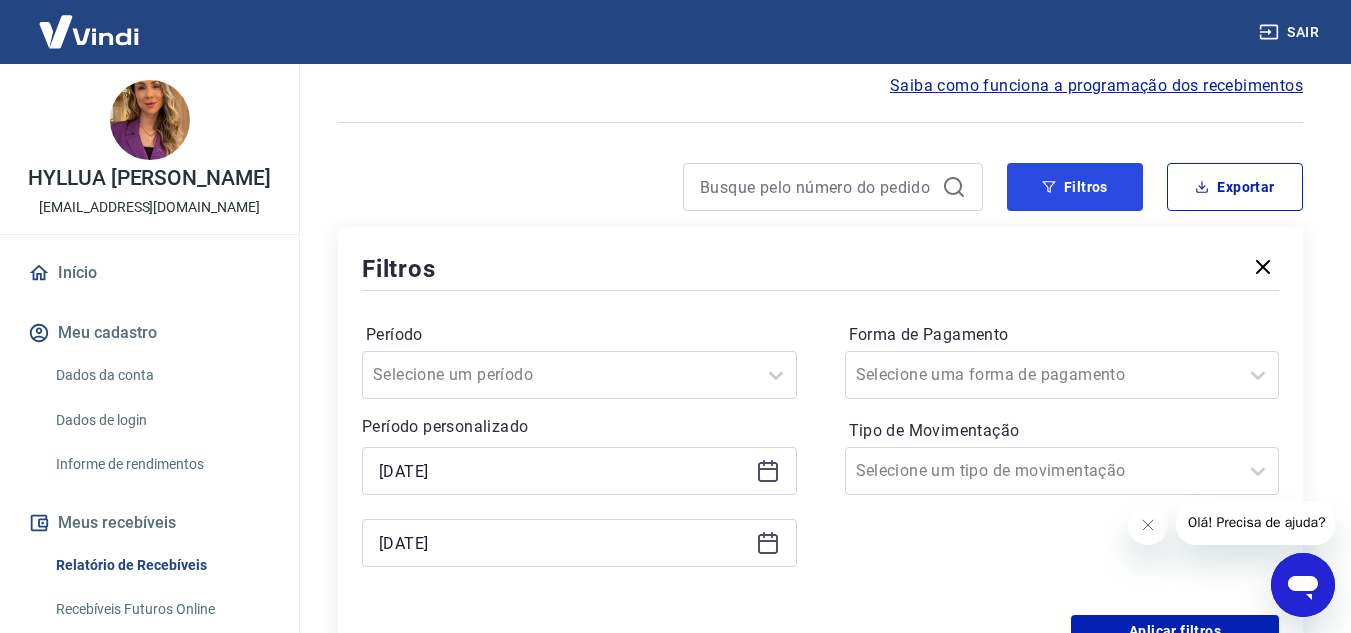 scroll, scrollTop: 300, scrollLeft: 0, axis: vertical 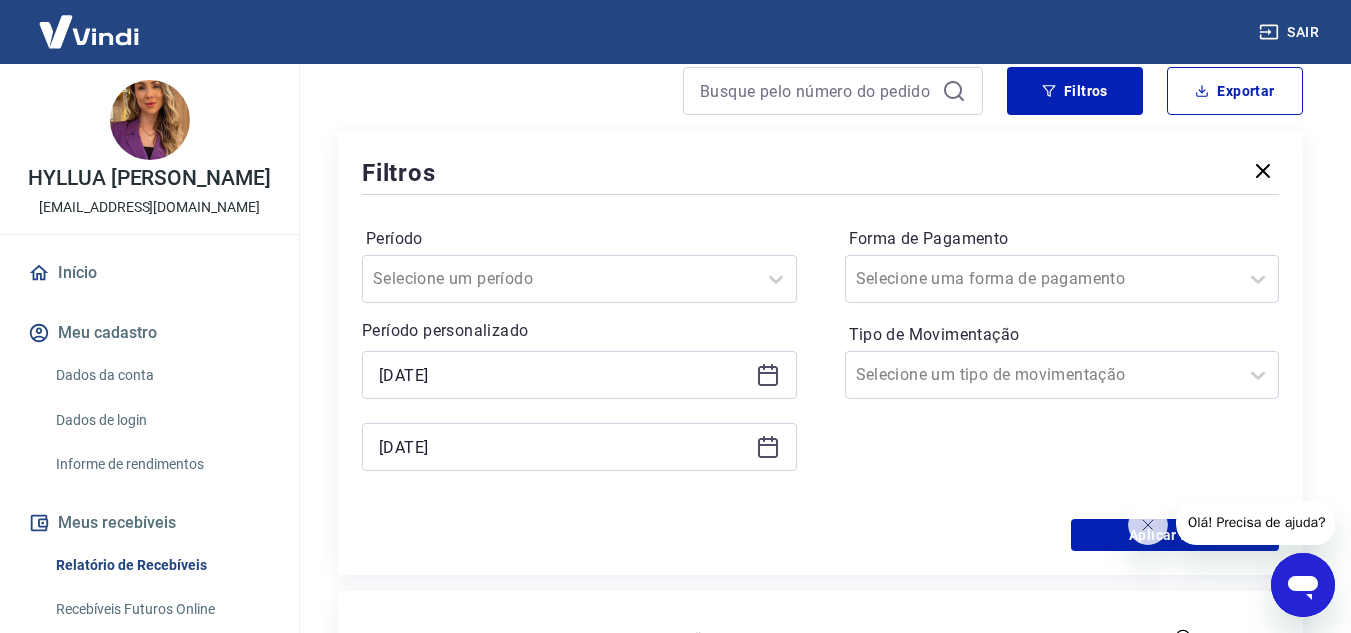 click 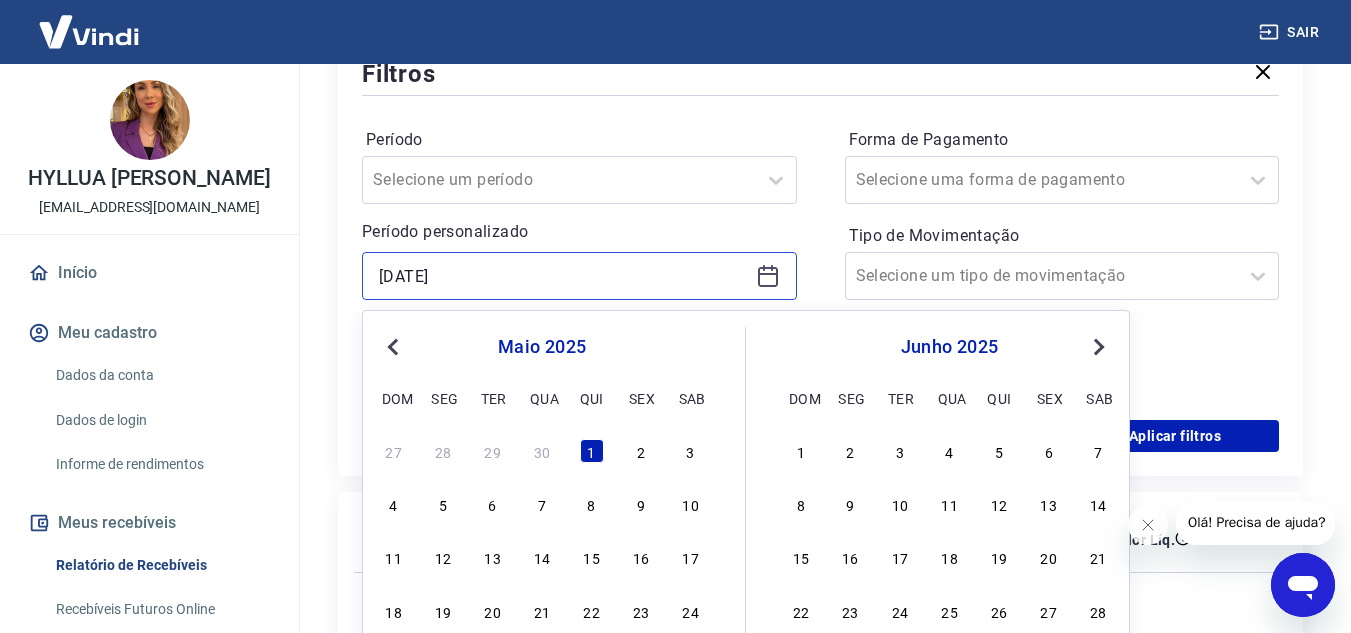 scroll, scrollTop: 400, scrollLeft: 0, axis: vertical 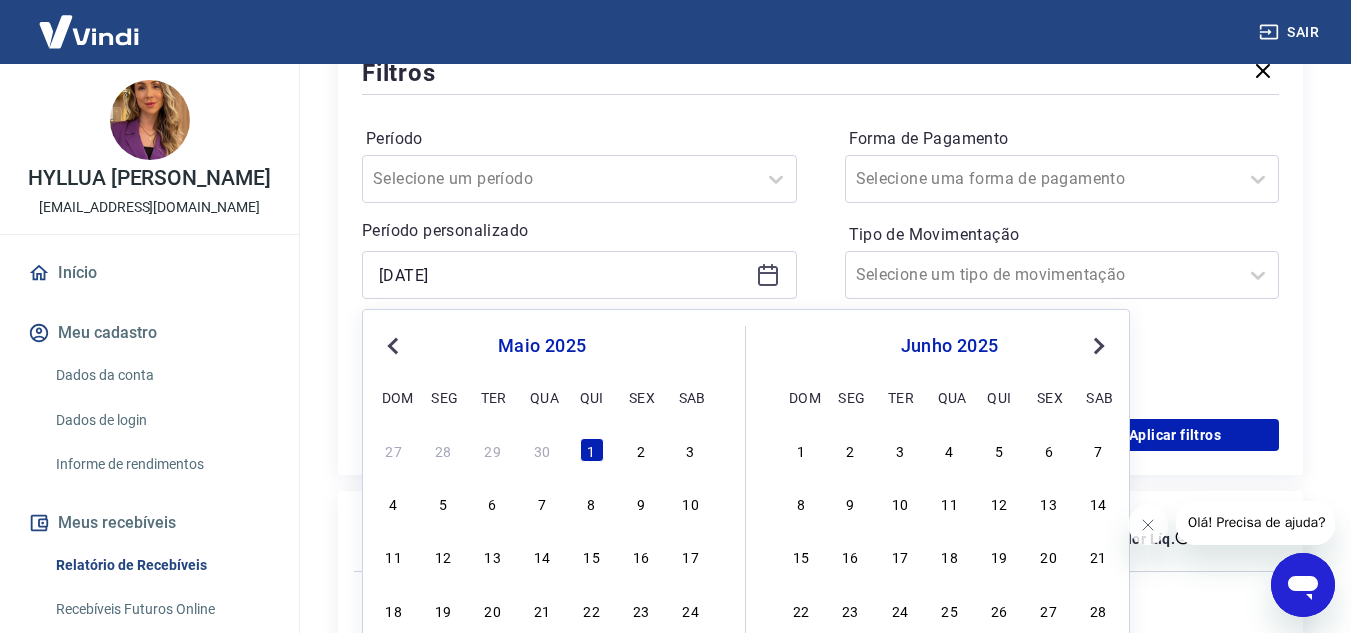 click on "1 2 3 4 5 6 7" at bounding box center [949, 449] 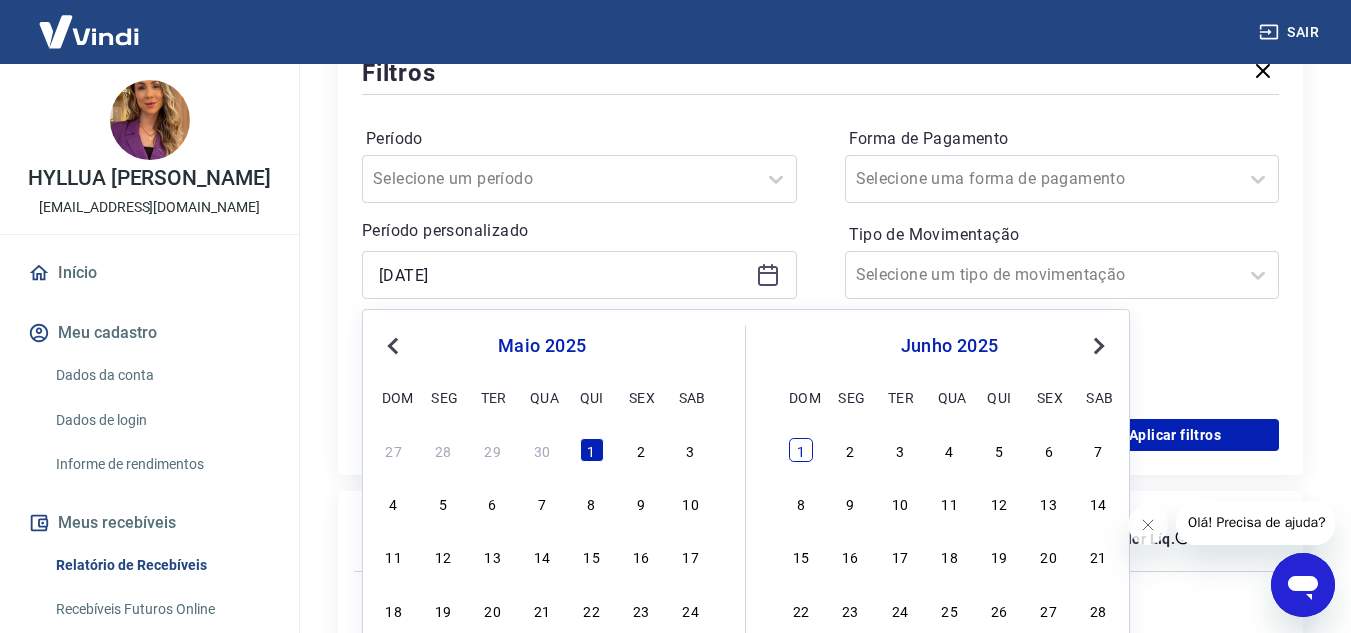 click on "1" at bounding box center (801, 450) 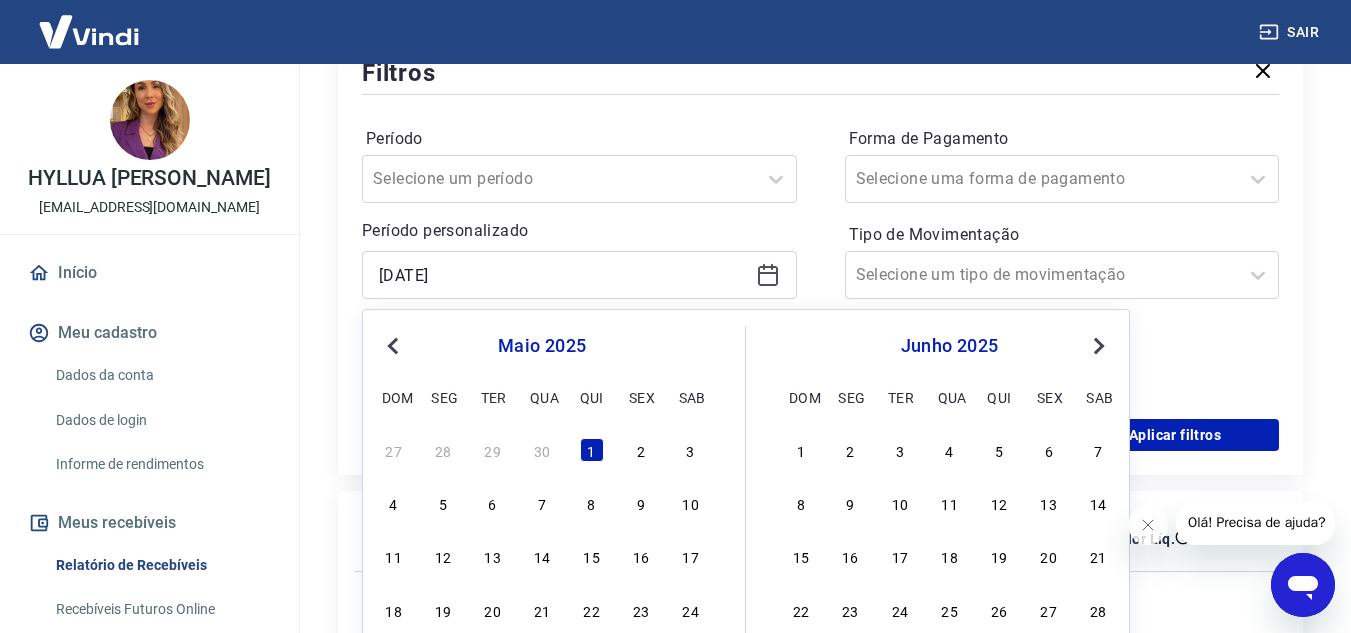 type on "01/06/2025" 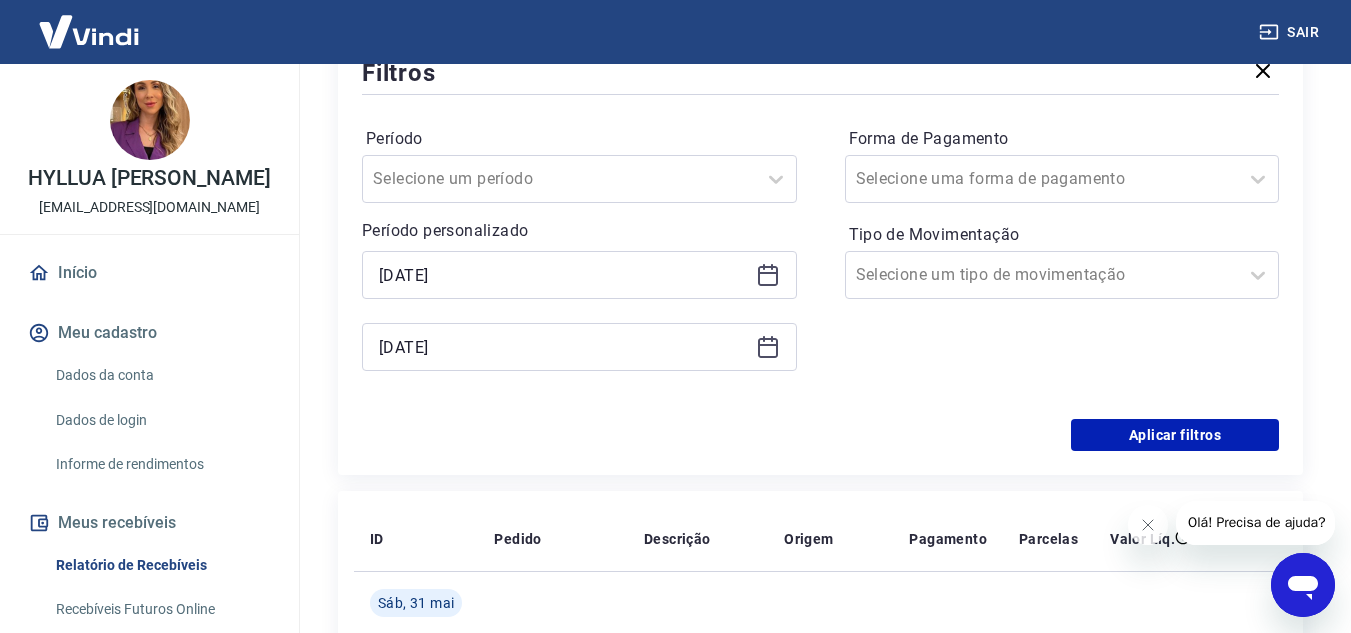 click 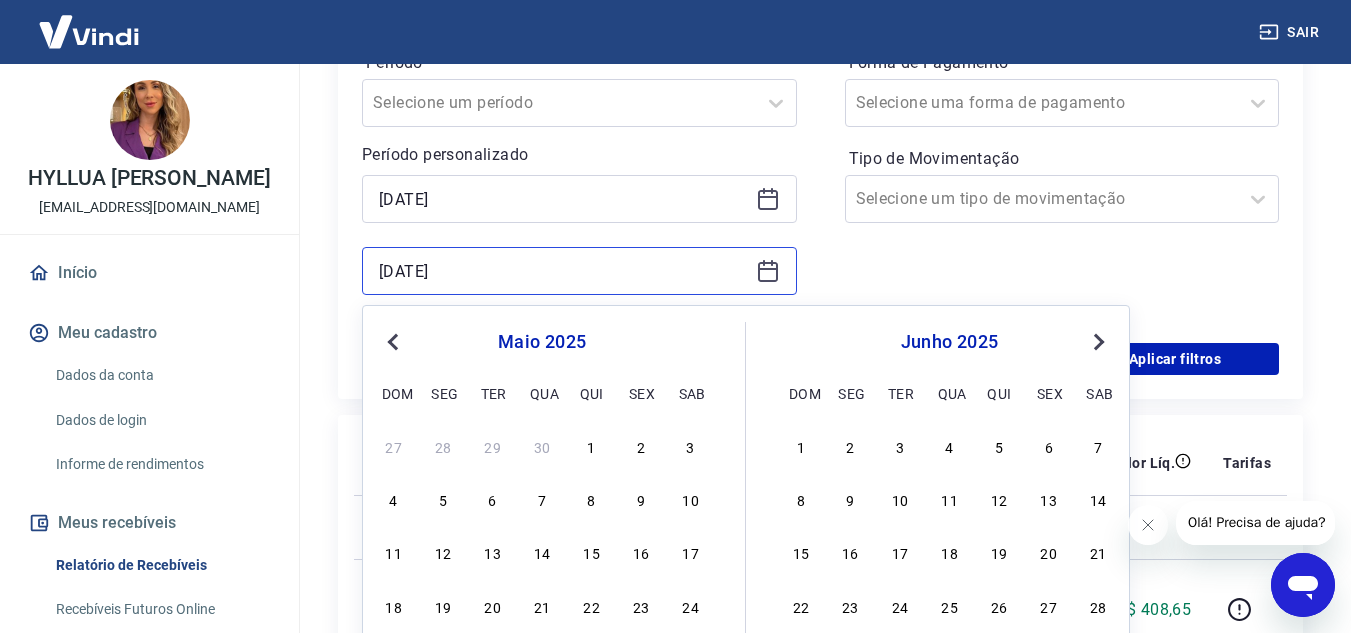 scroll, scrollTop: 700, scrollLeft: 0, axis: vertical 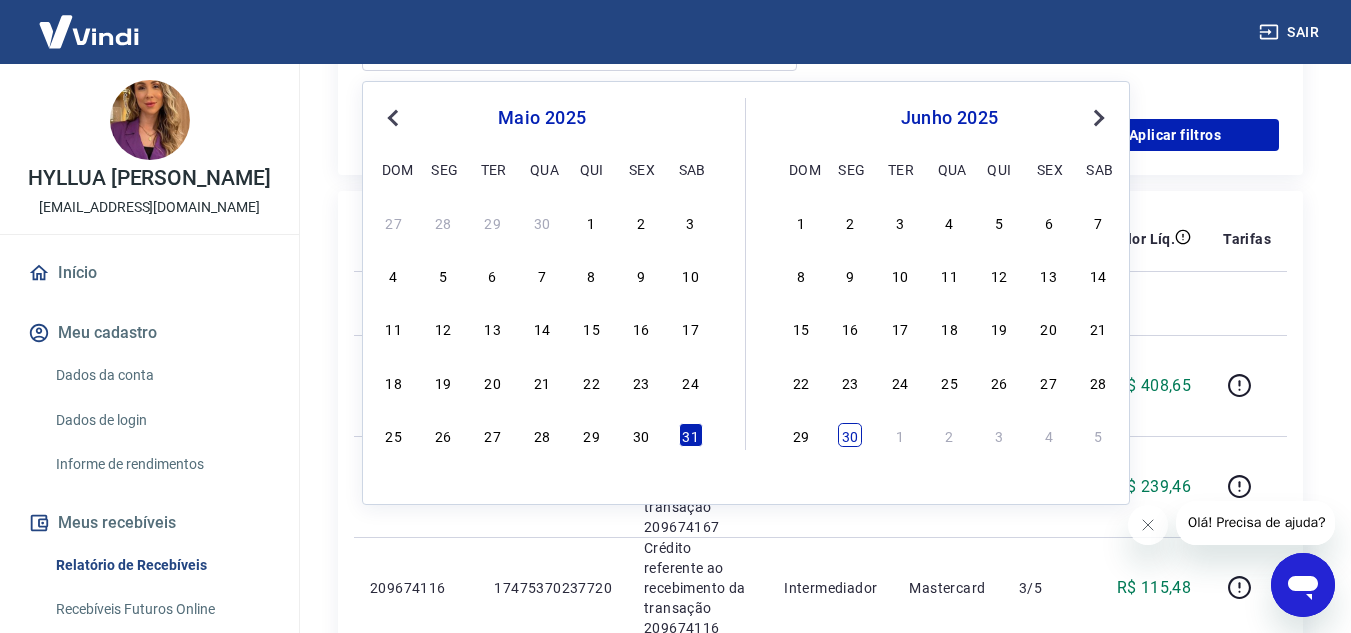 click on "30" at bounding box center (850, 435) 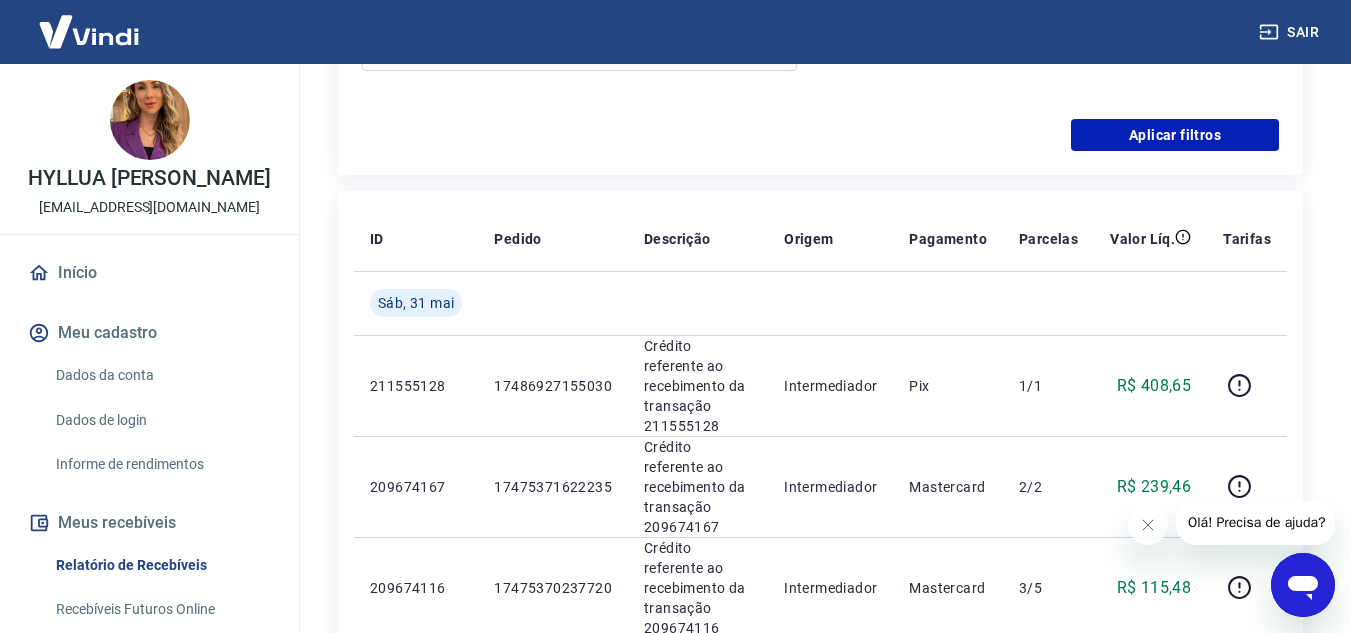 type on "30/06/2025" 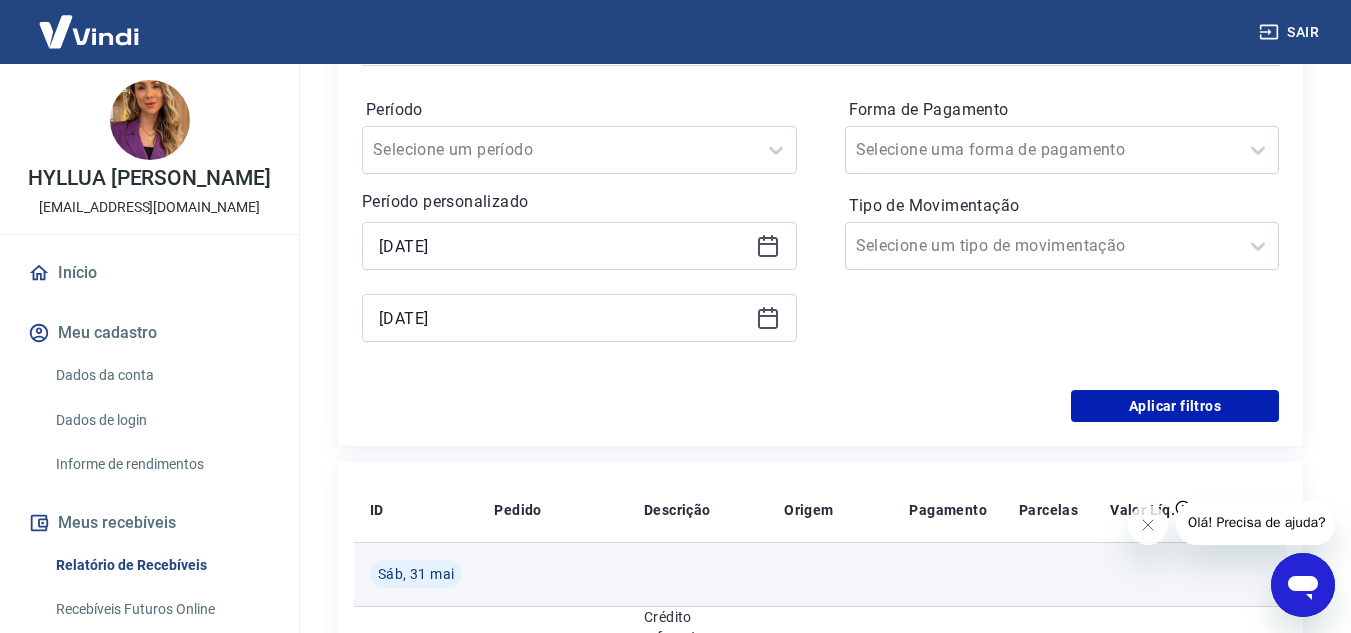 scroll, scrollTop: 400, scrollLeft: 0, axis: vertical 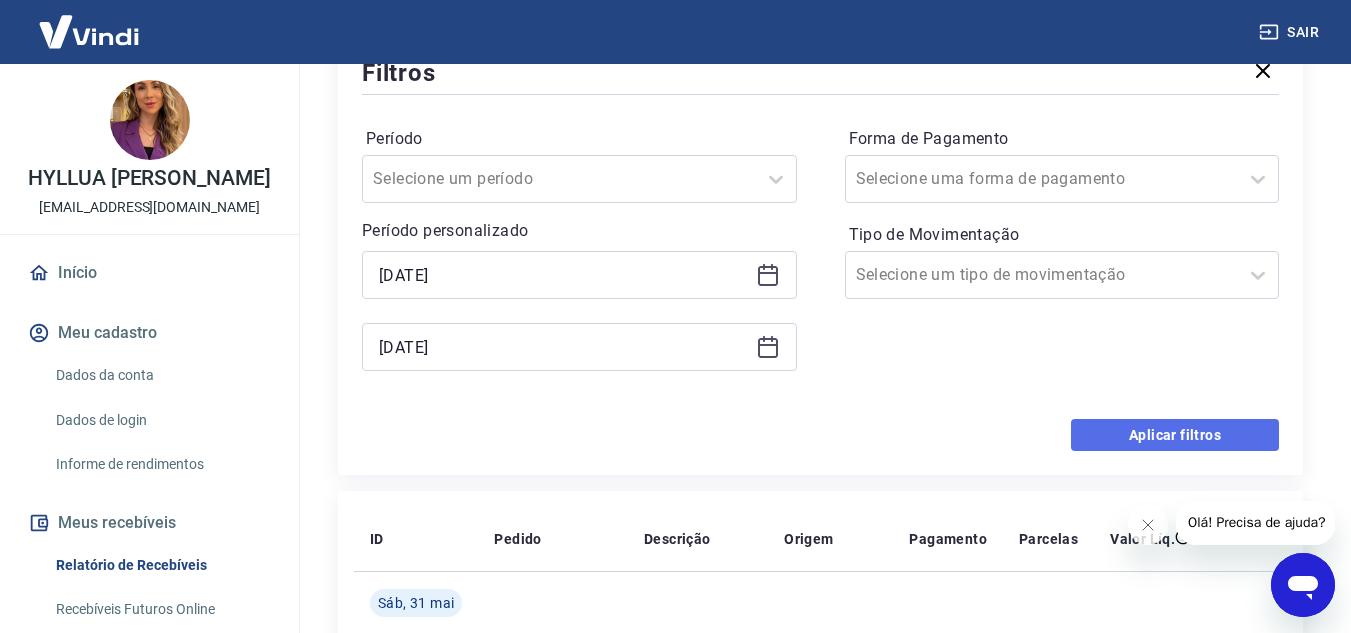 click on "Aplicar filtros" at bounding box center (1175, 435) 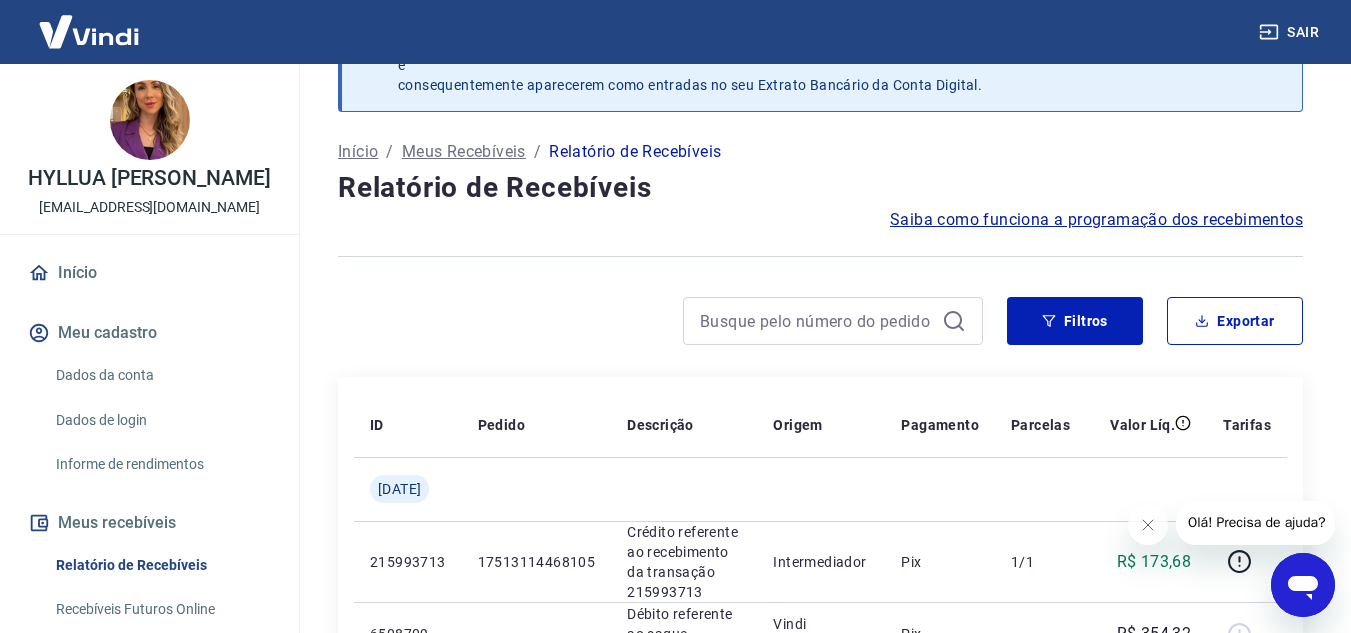 scroll, scrollTop: 400, scrollLeft: 0, axis: vertical 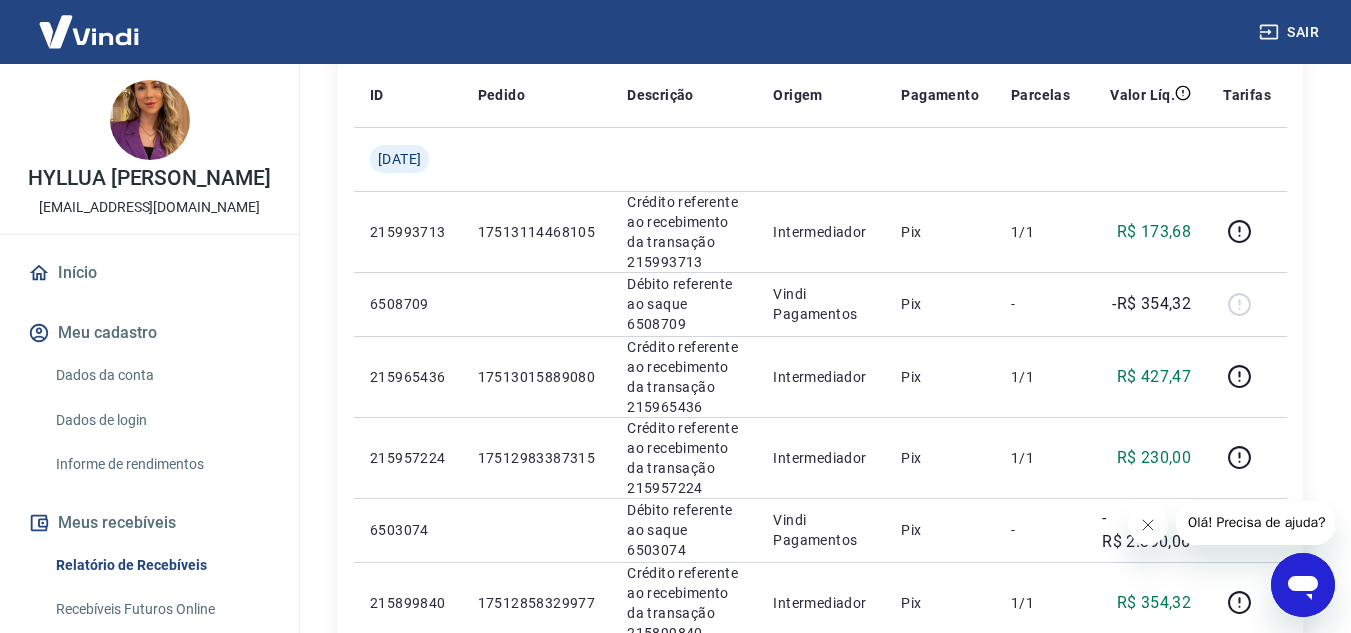 click 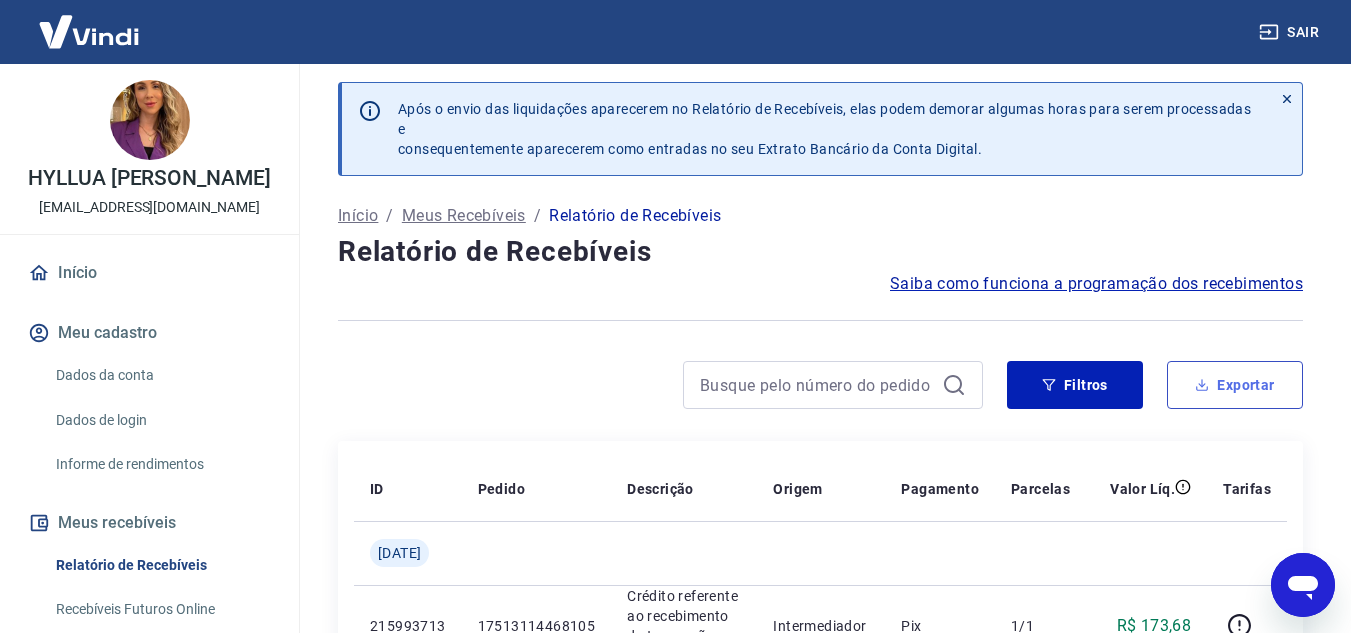 scroll, scrollTop: 0, scrollLeft: 0, axis: both 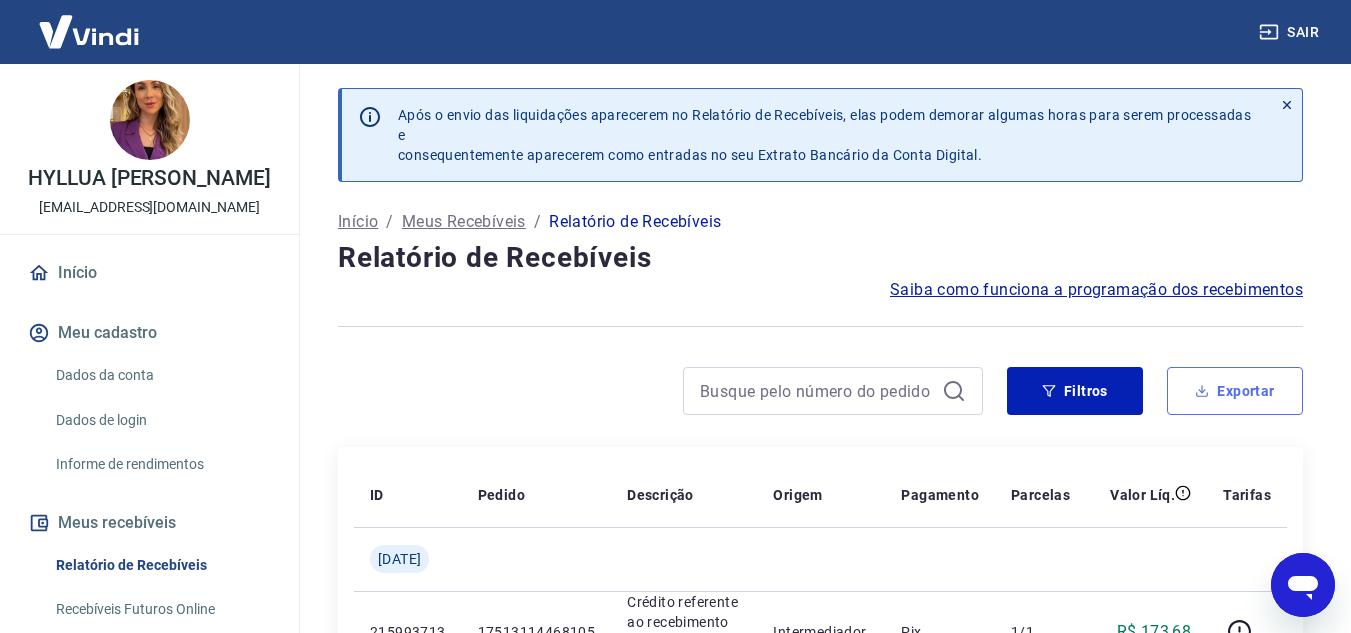 click on "Exportar" at bounding box center (1235, 391) 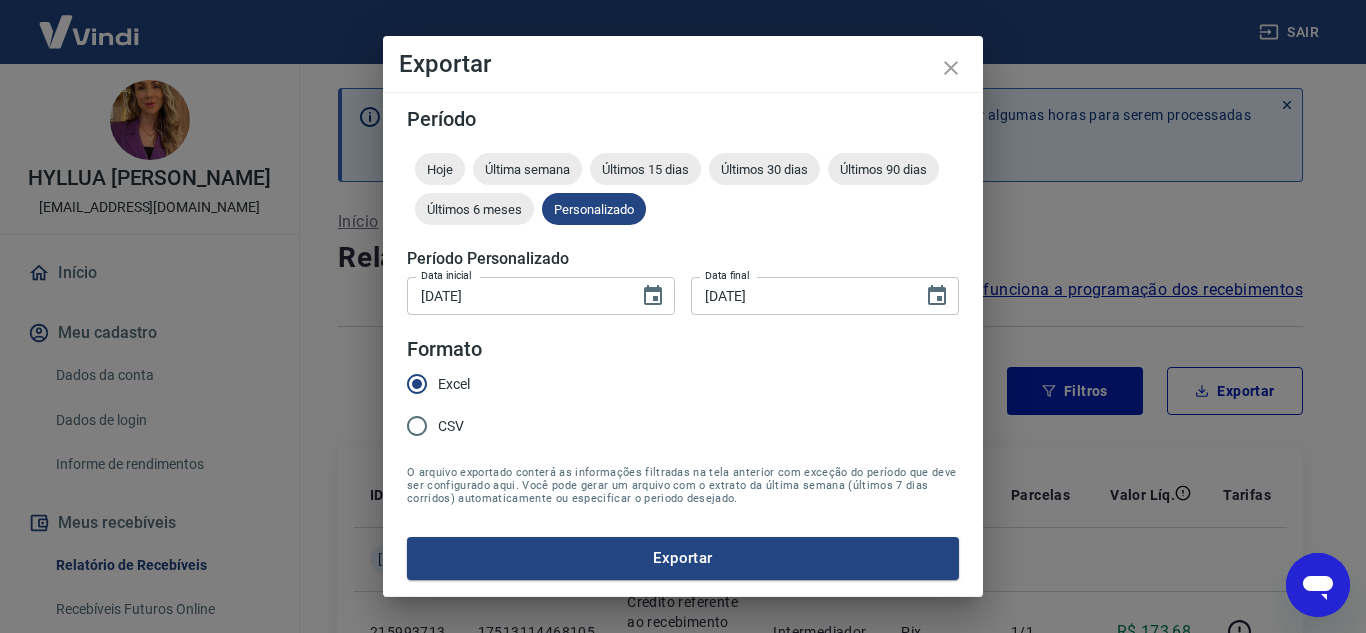 drag, startPoint x: 676, startPoint y: 568, endPoint x: 687, endPoint y: 548, distance: 22.825424 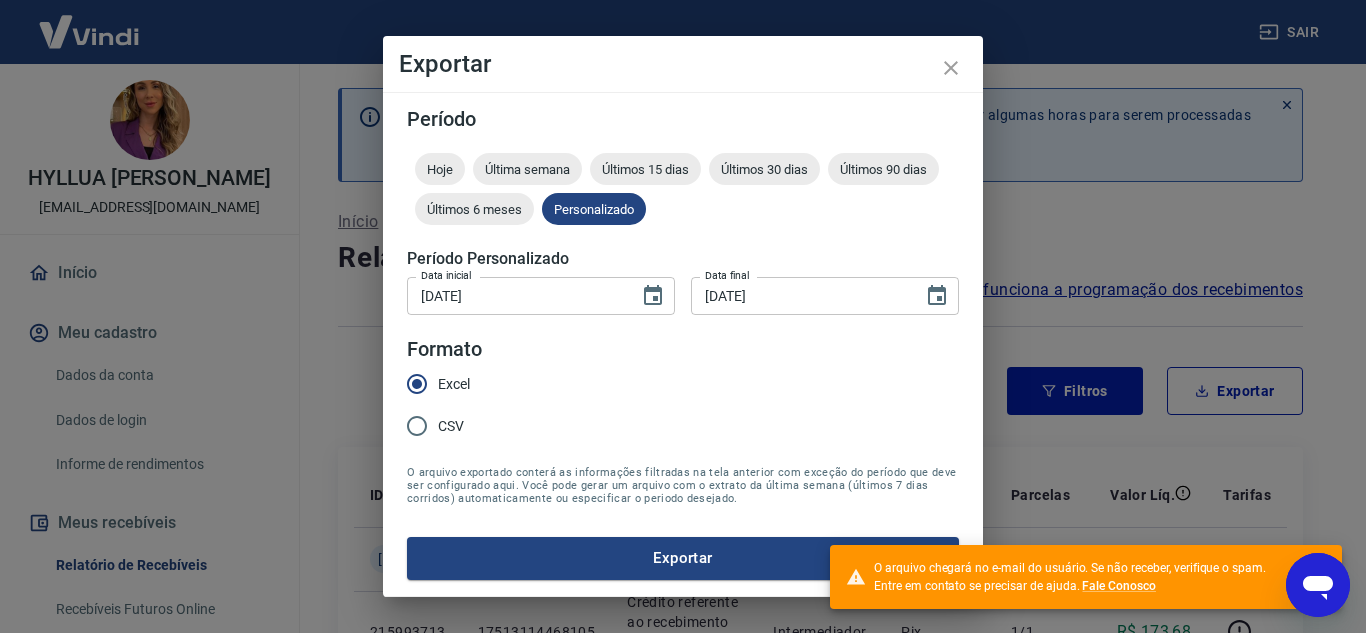 click on "Exportar   Período   Hoje Última semana Últimos 15 dias Últimos 30 dias Últimos 90 dias Últimos 6 meses Personalizado Período Personalizado Data inicial 01/06/2025 Data inicial Data final 30/06/2025 Data final Formato Excel CSV O arquivo exportado conterá as informações filtradas na tela anterior com exceção do período que deve ser configurado aqui. Você pode gerar um arquivo com o extrato da última semana (últimos 7 dias corridos) automaticamente ou especificar o periodo desejado. Exportar" at bounding box center (683, 316) 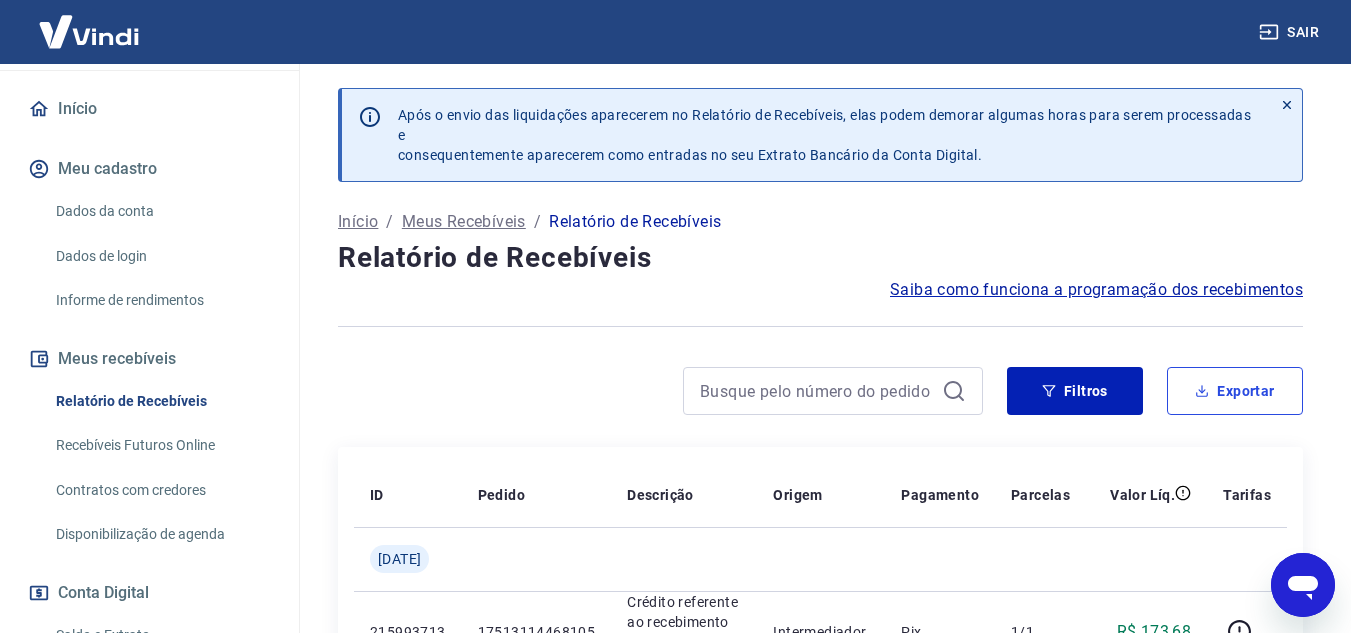 scroll, scrollTop: 200, scrollLeft: 0, axis: vertical 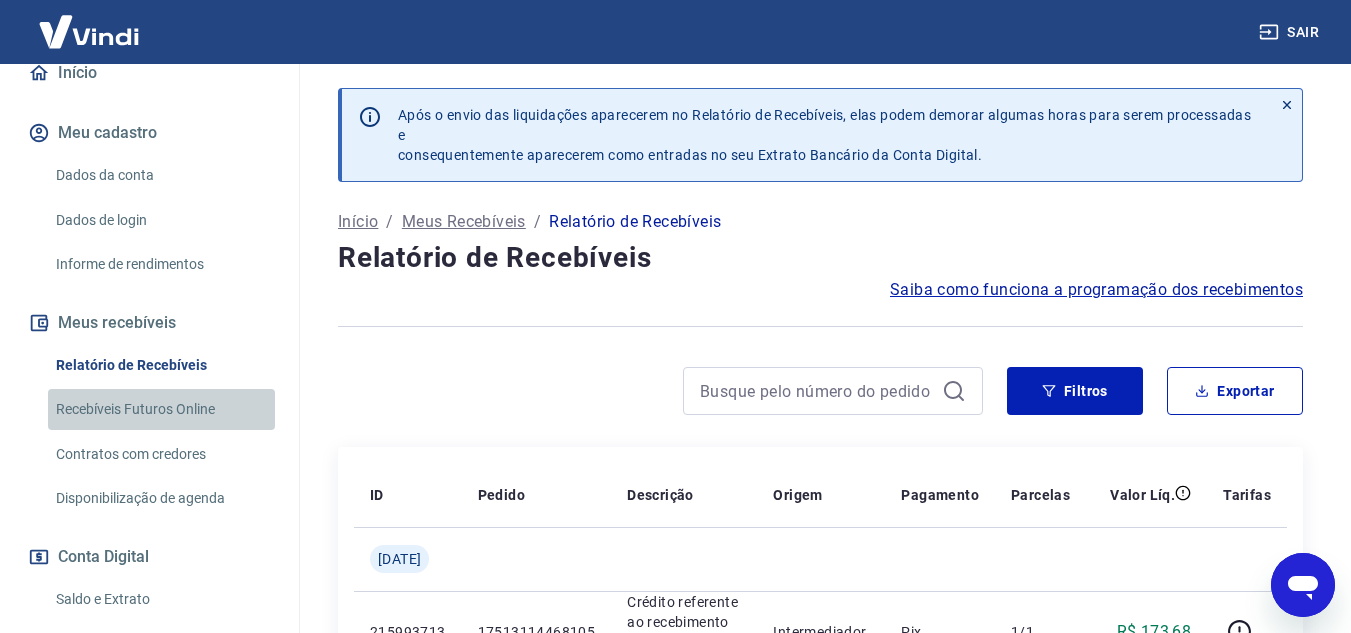 click on "Recebíveis Futuros Online" at bounding box center [161, 409] 